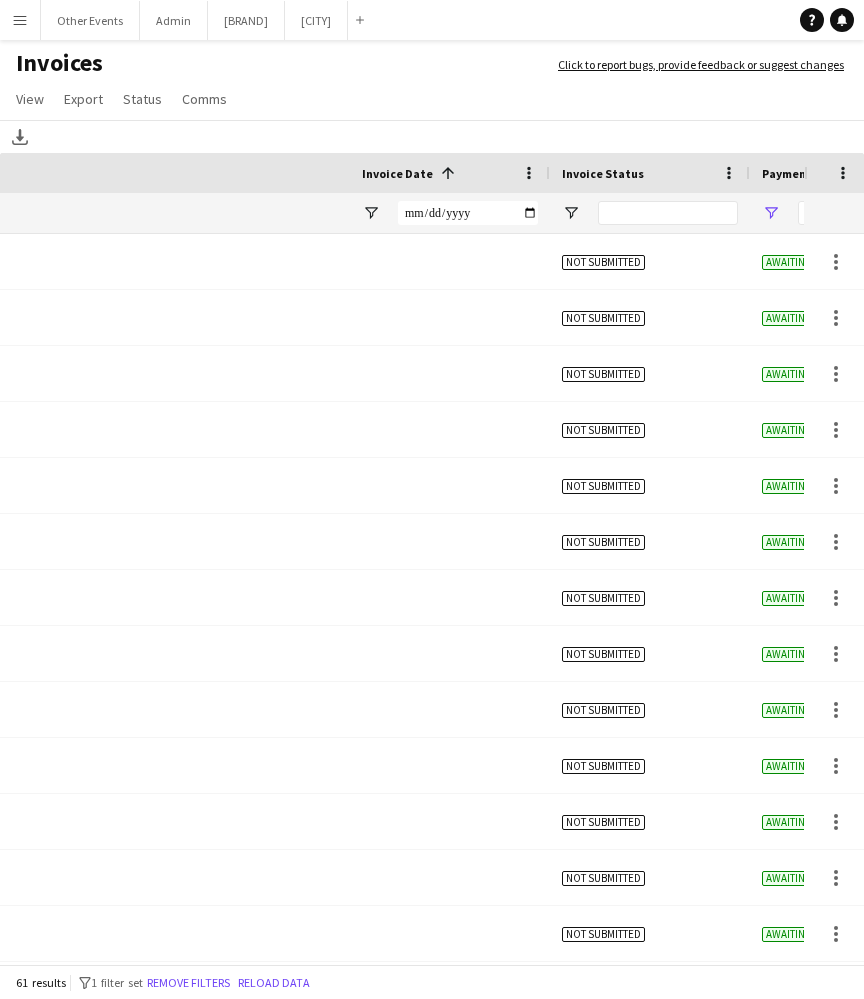 scroll, scrollTop: 0, scrollLeft: 0, axis: both 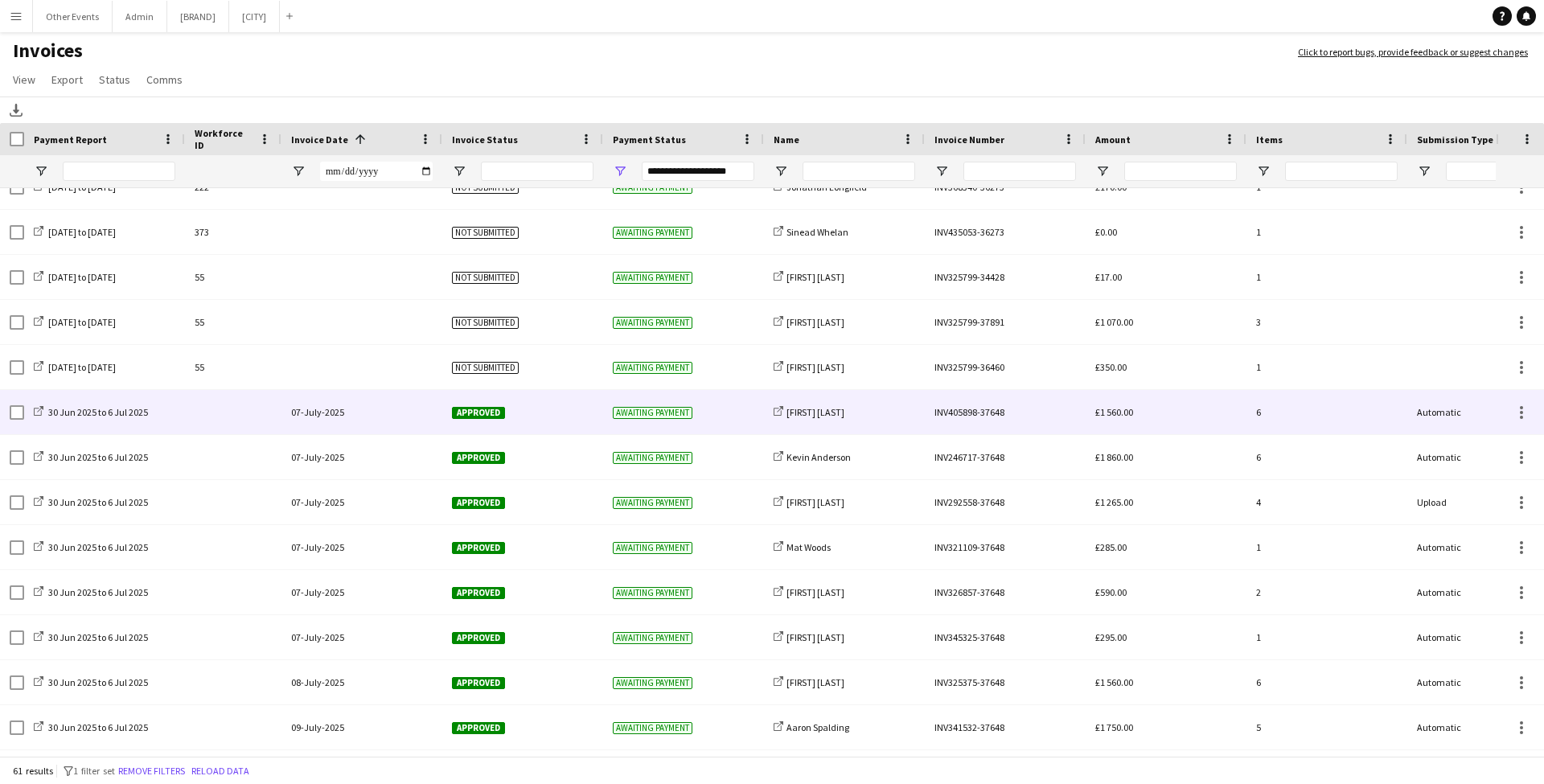 click on "07-July-2025" 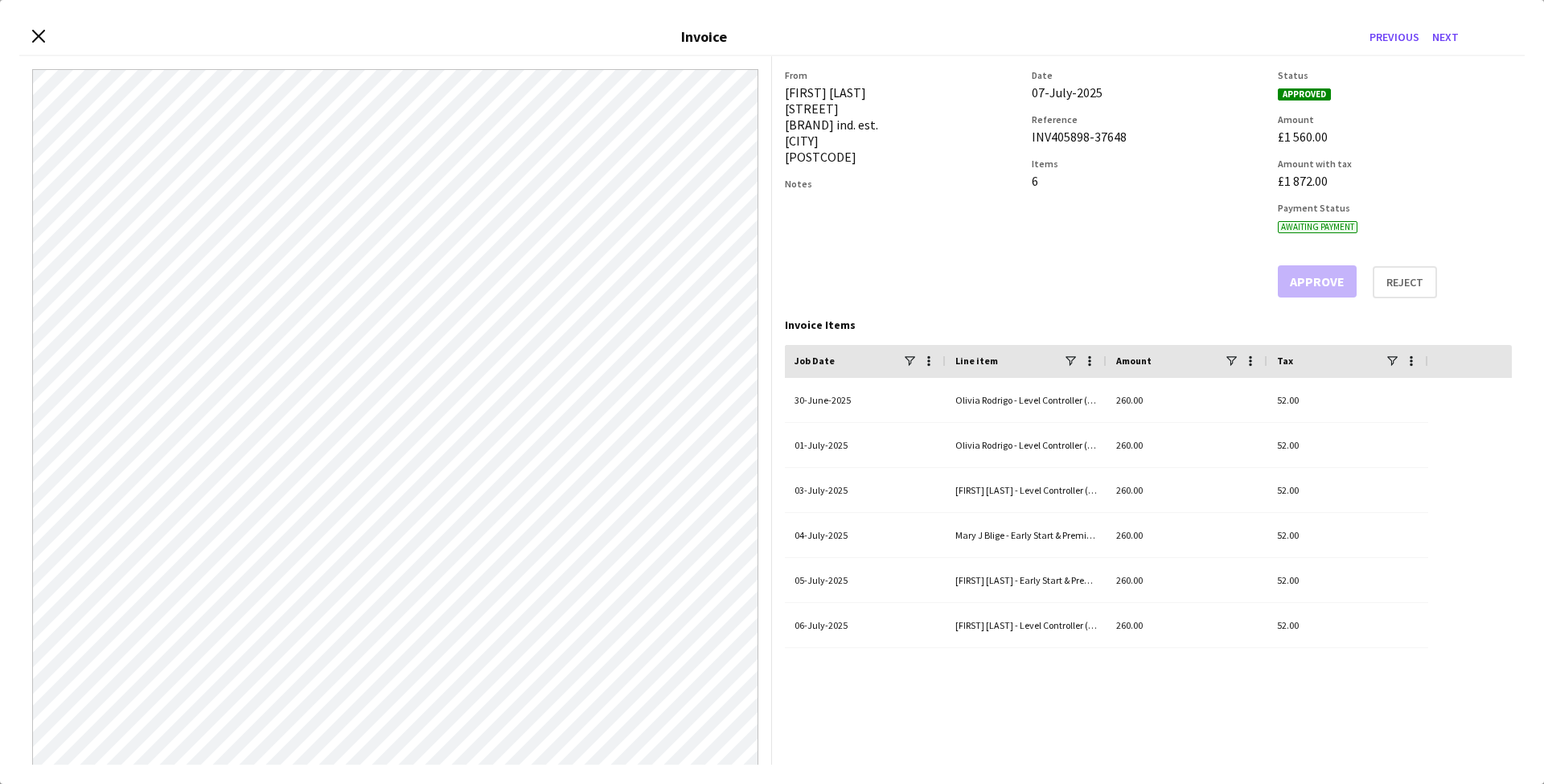 drag, startPoint x: 1126, startPoint y: 140, endPoint x: 1031, endPoint y: 143, distance: 95.04736 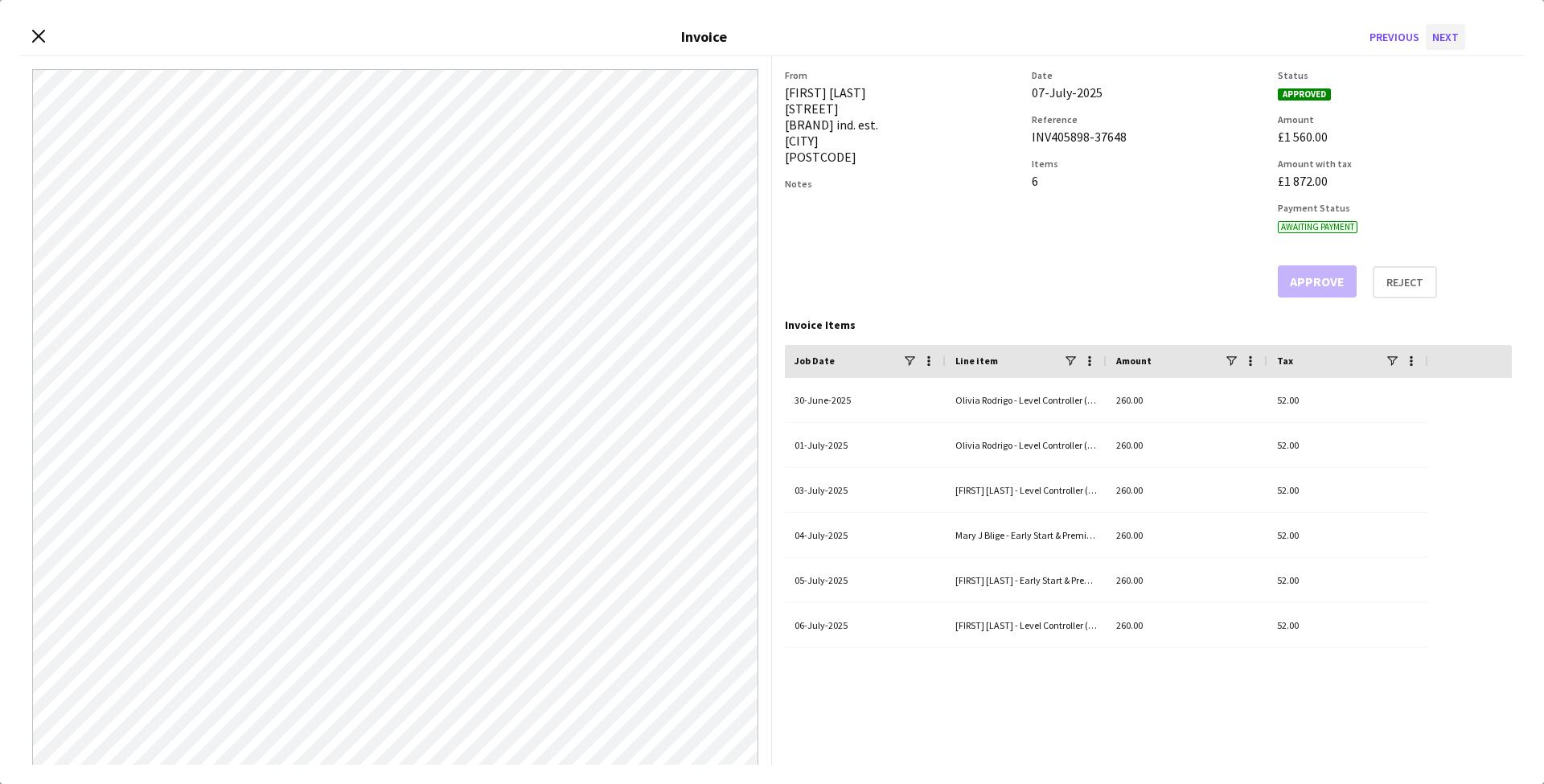 click on "Next" at bounding box center (1445, 37) 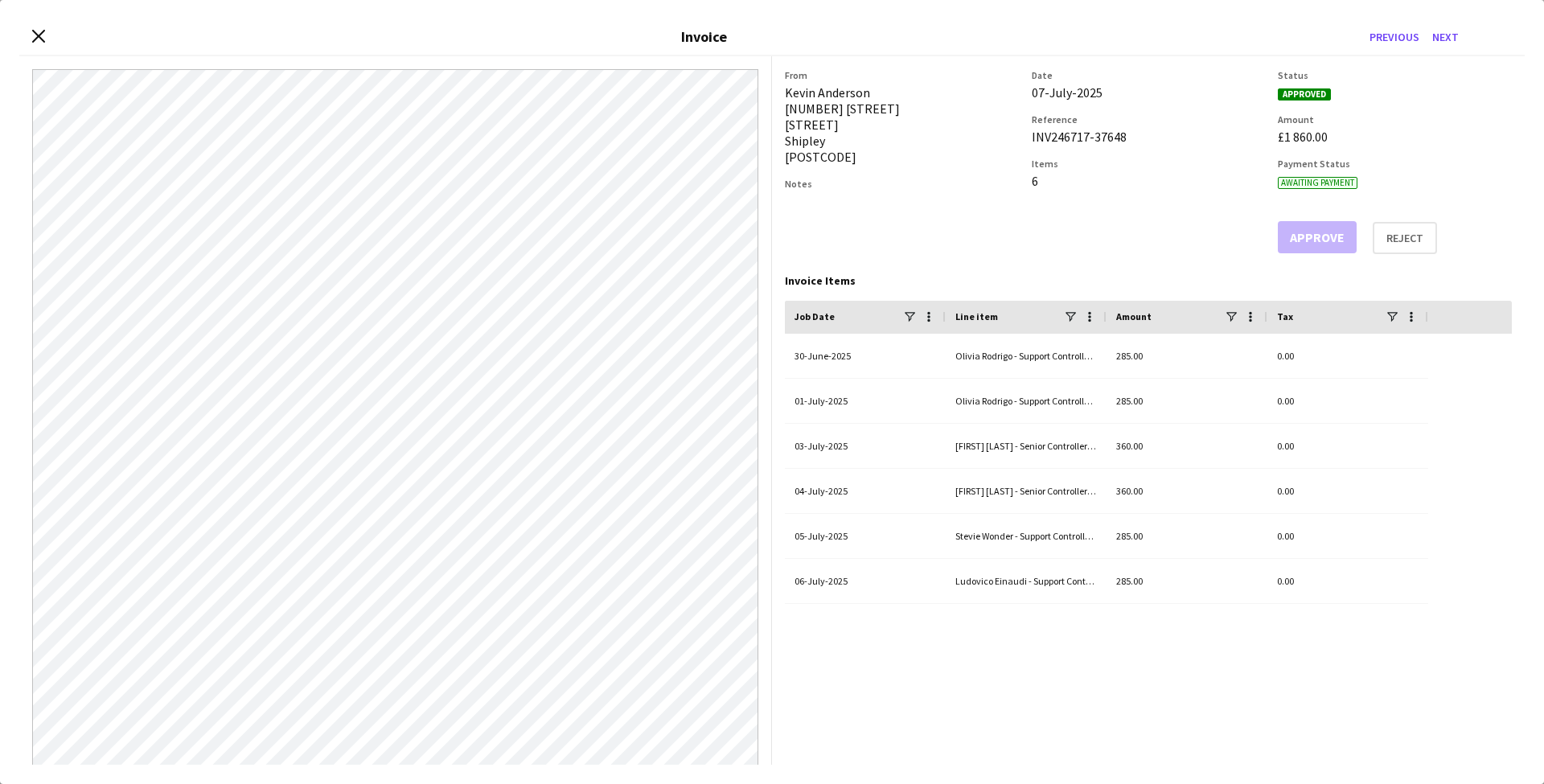 drag, startPoint x: 1127, startPoint y: 137, endPoint x: 1026, endPoint y: 137, distance: 101 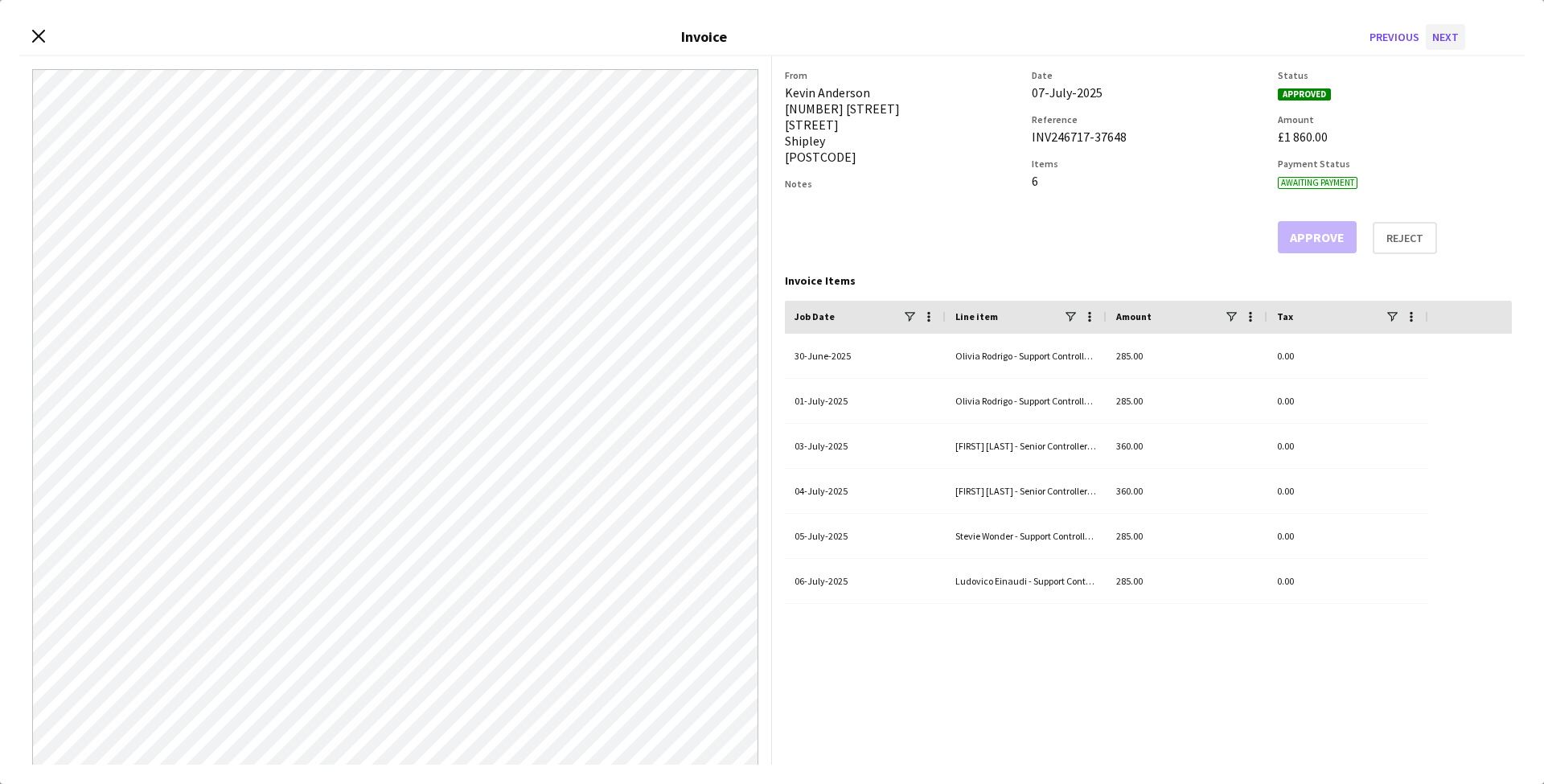 click on "Next" at bounding box center [1445, 37] 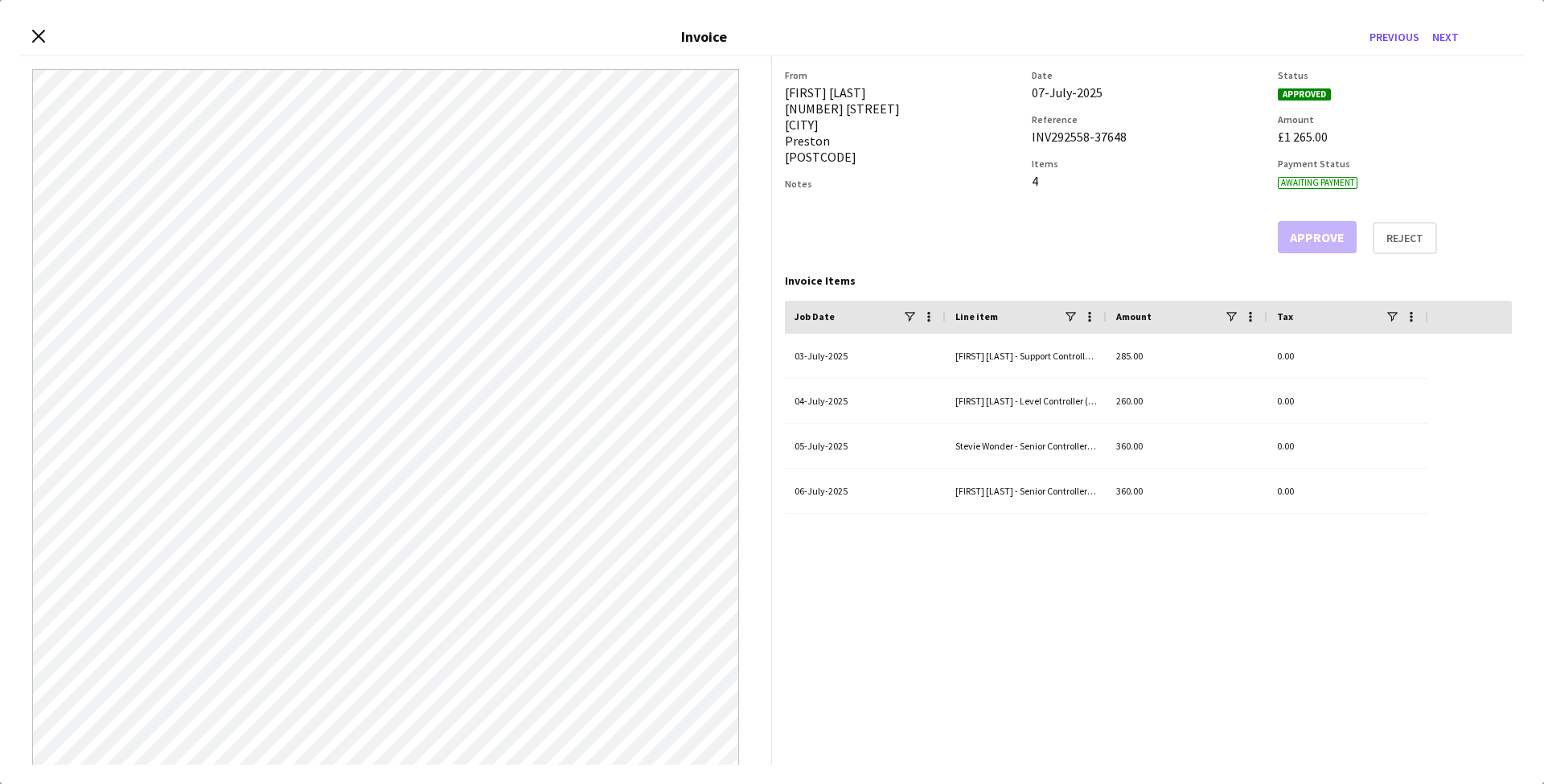 click on "INV292558-37648" 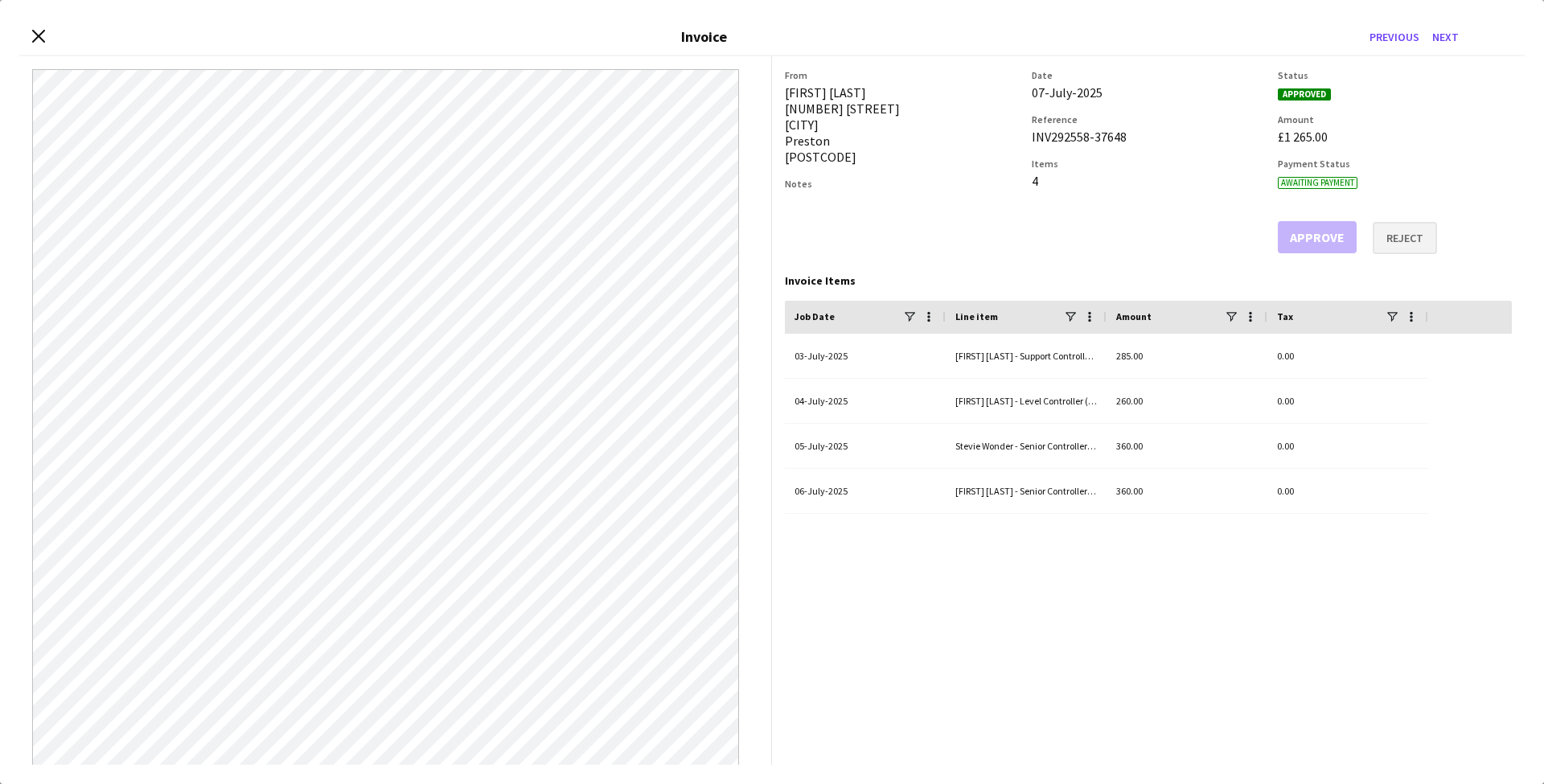 copy on "INV292558-37648" 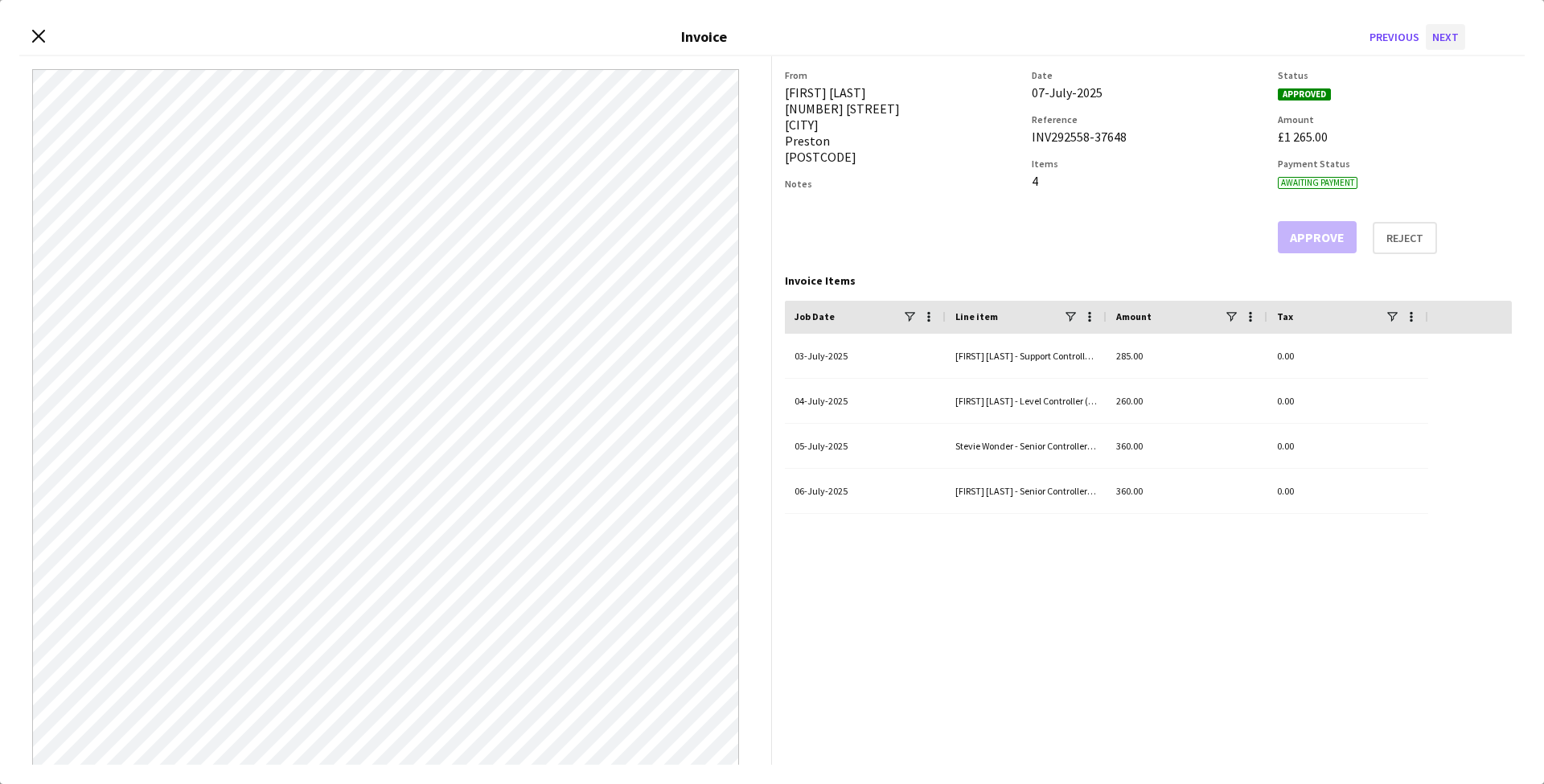 click on "Next" at bounding box center (1445, 37) 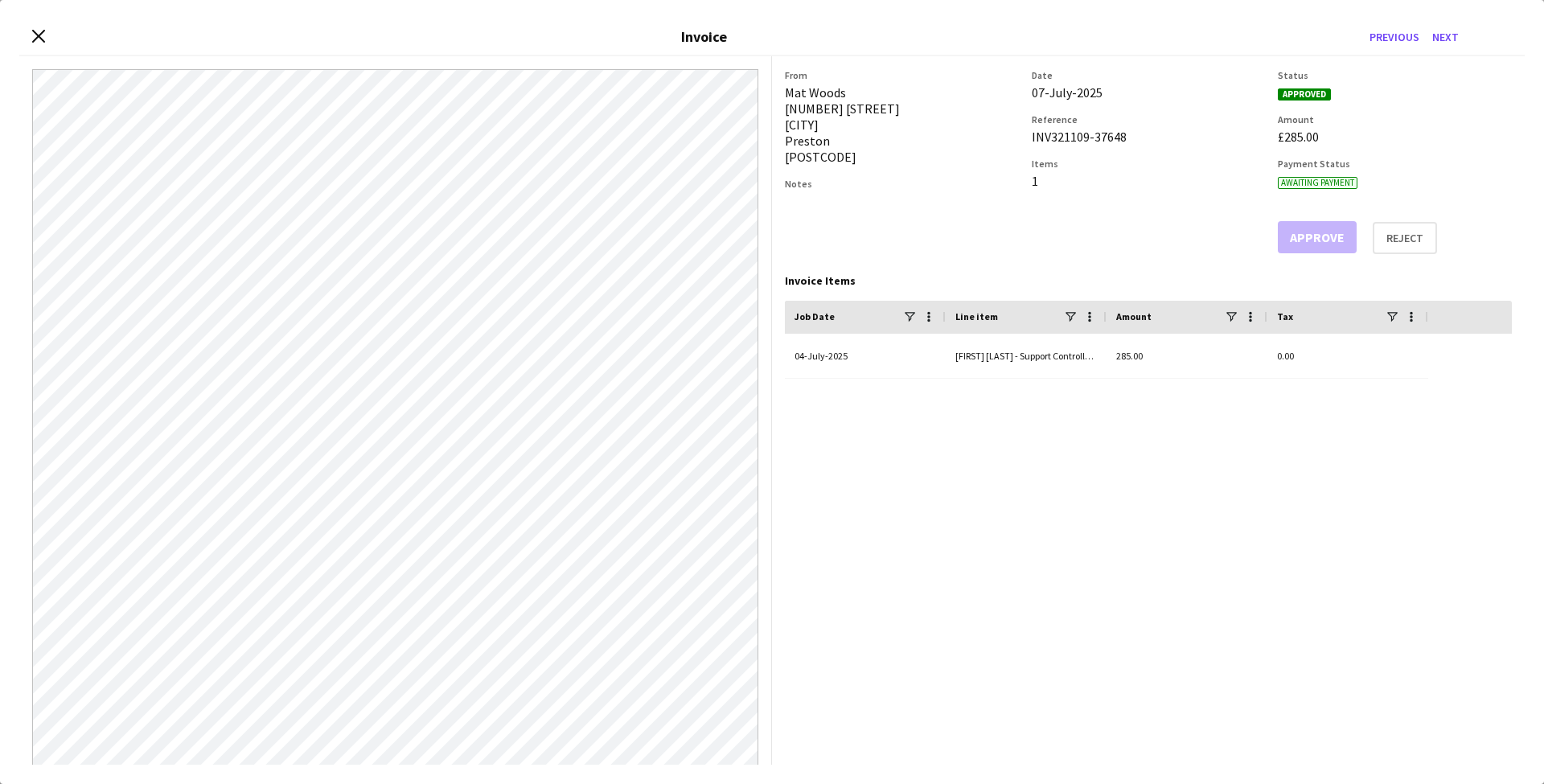 drag, startPoint x: 1139, startPoint y: 139, endPoint x: 1026, endPoint y: 139, distance: 113 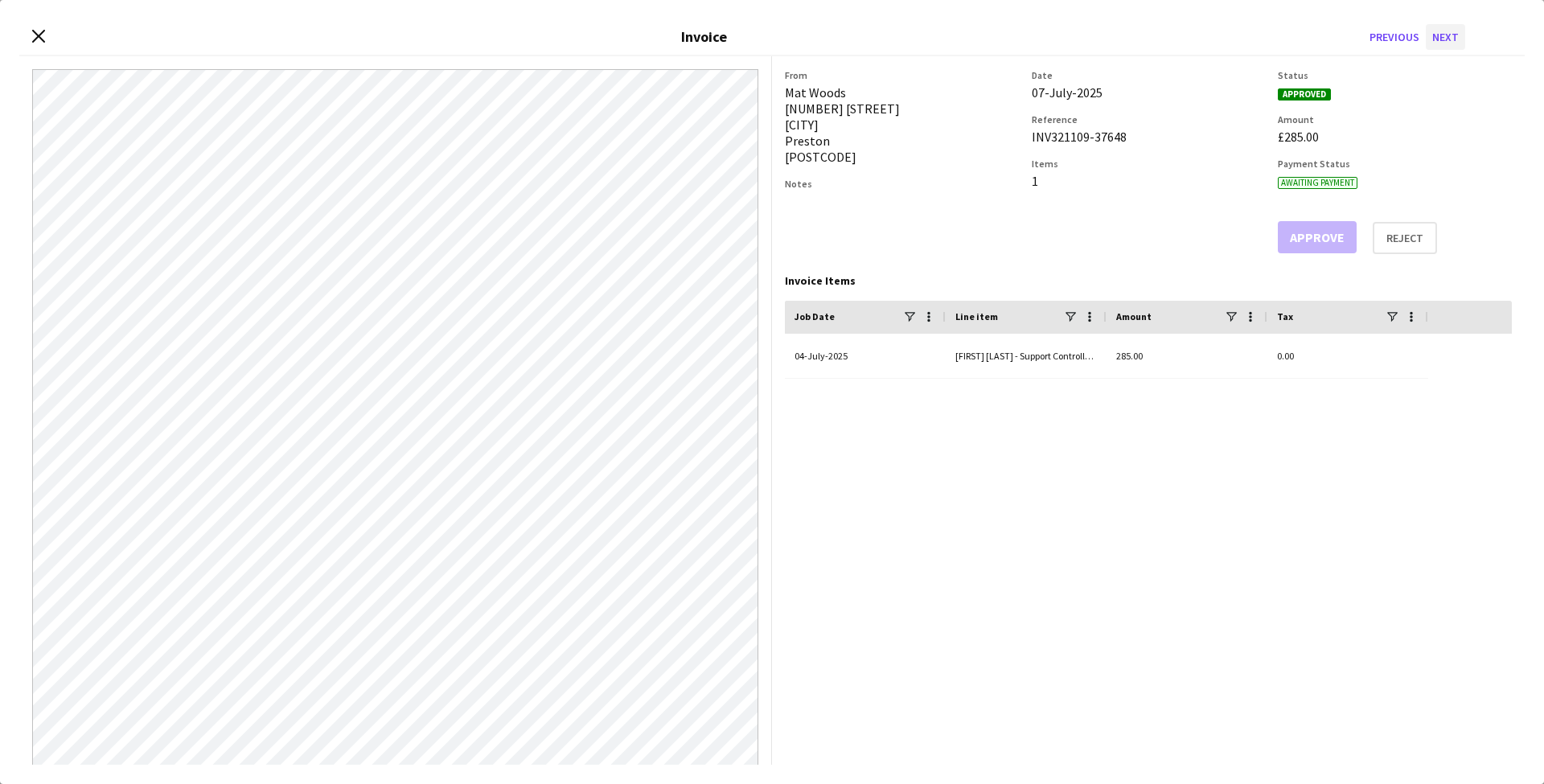 click on "Next" at bounding box center (1445, 37) 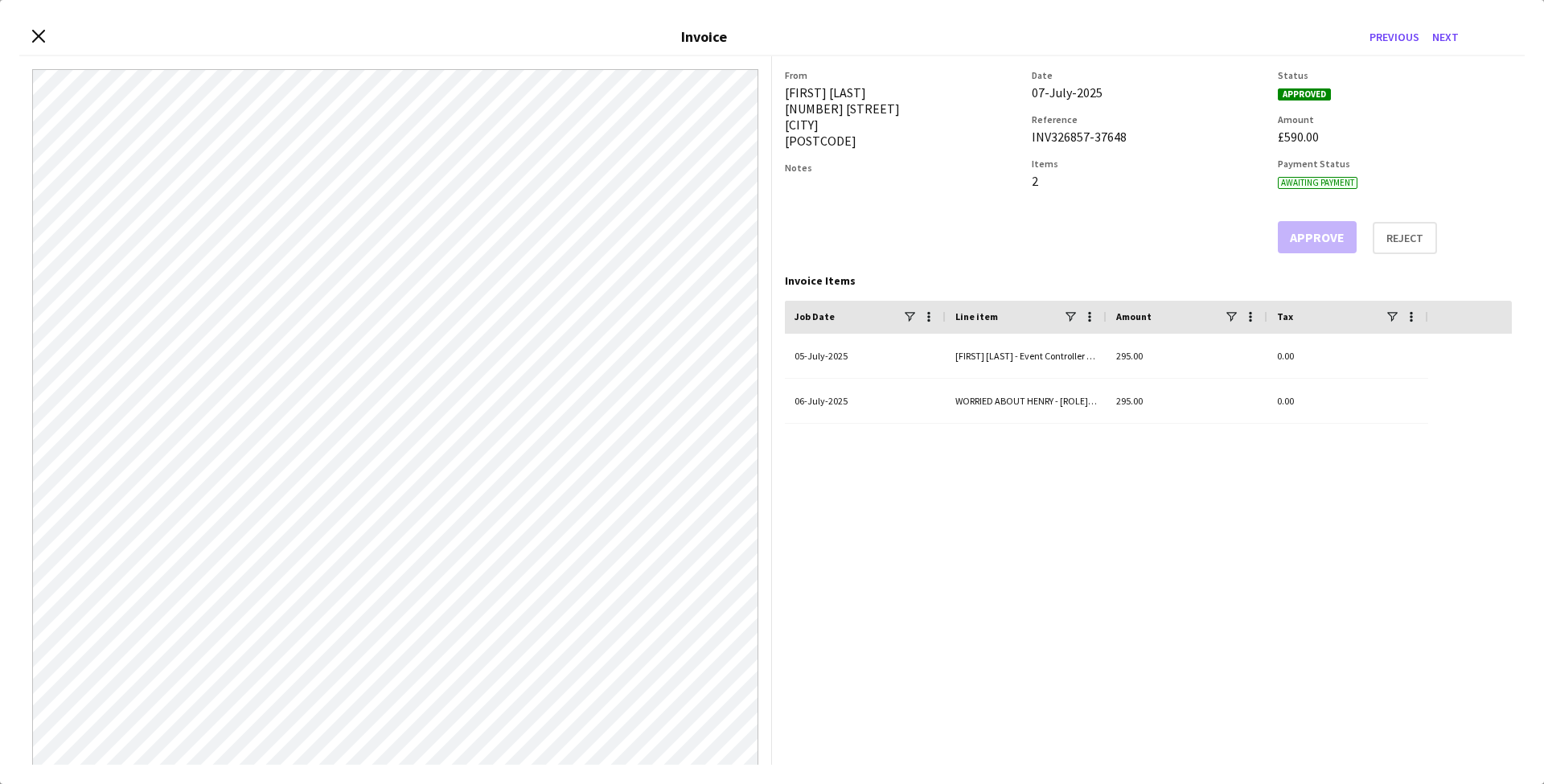 drag, startPoint x: 1132, startPoint y: 134, endPoint x: 1027, endPoint y: 143, distance: 105.38501 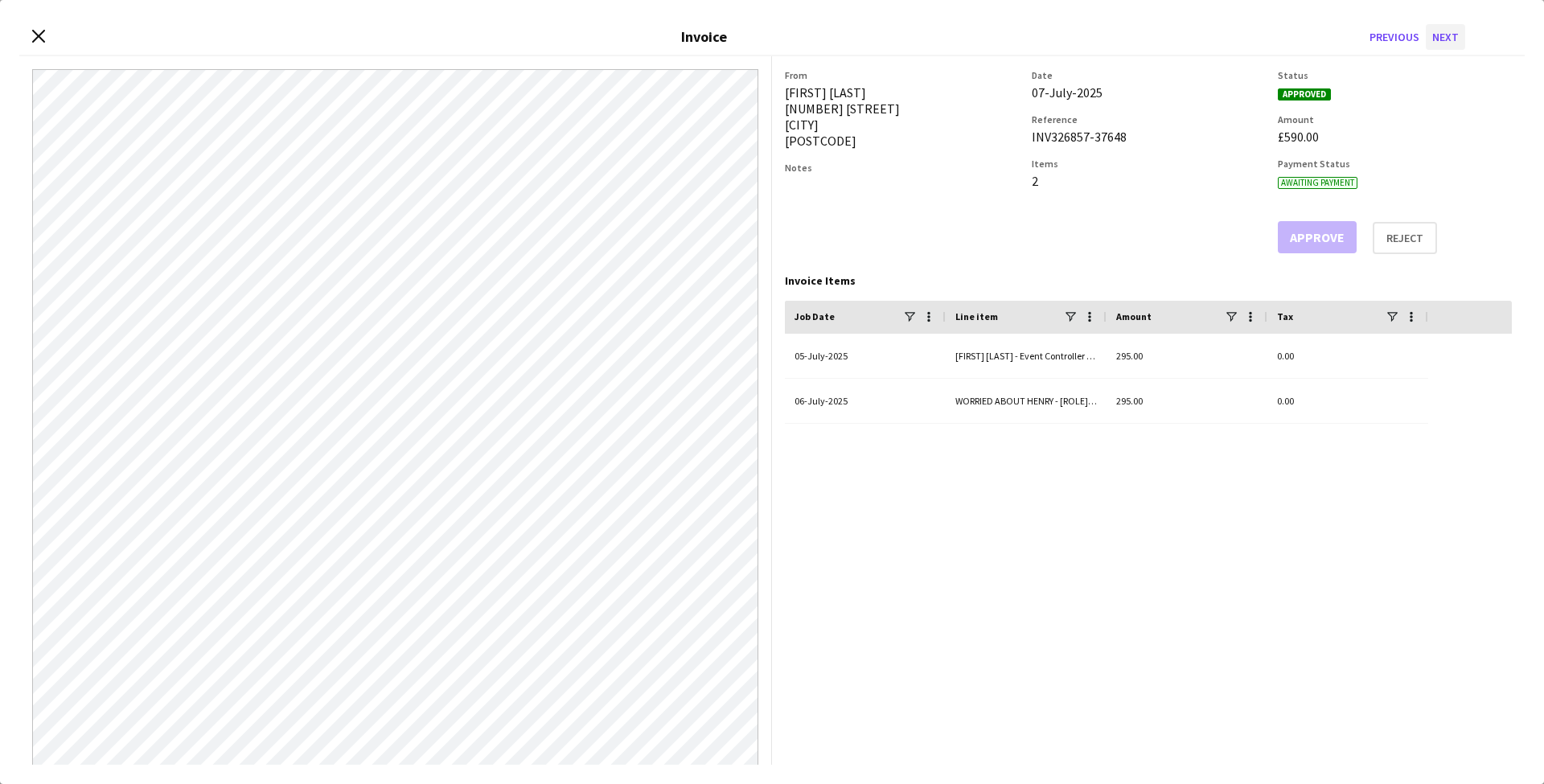 click on "Next" at bounding box center (1445, 37) 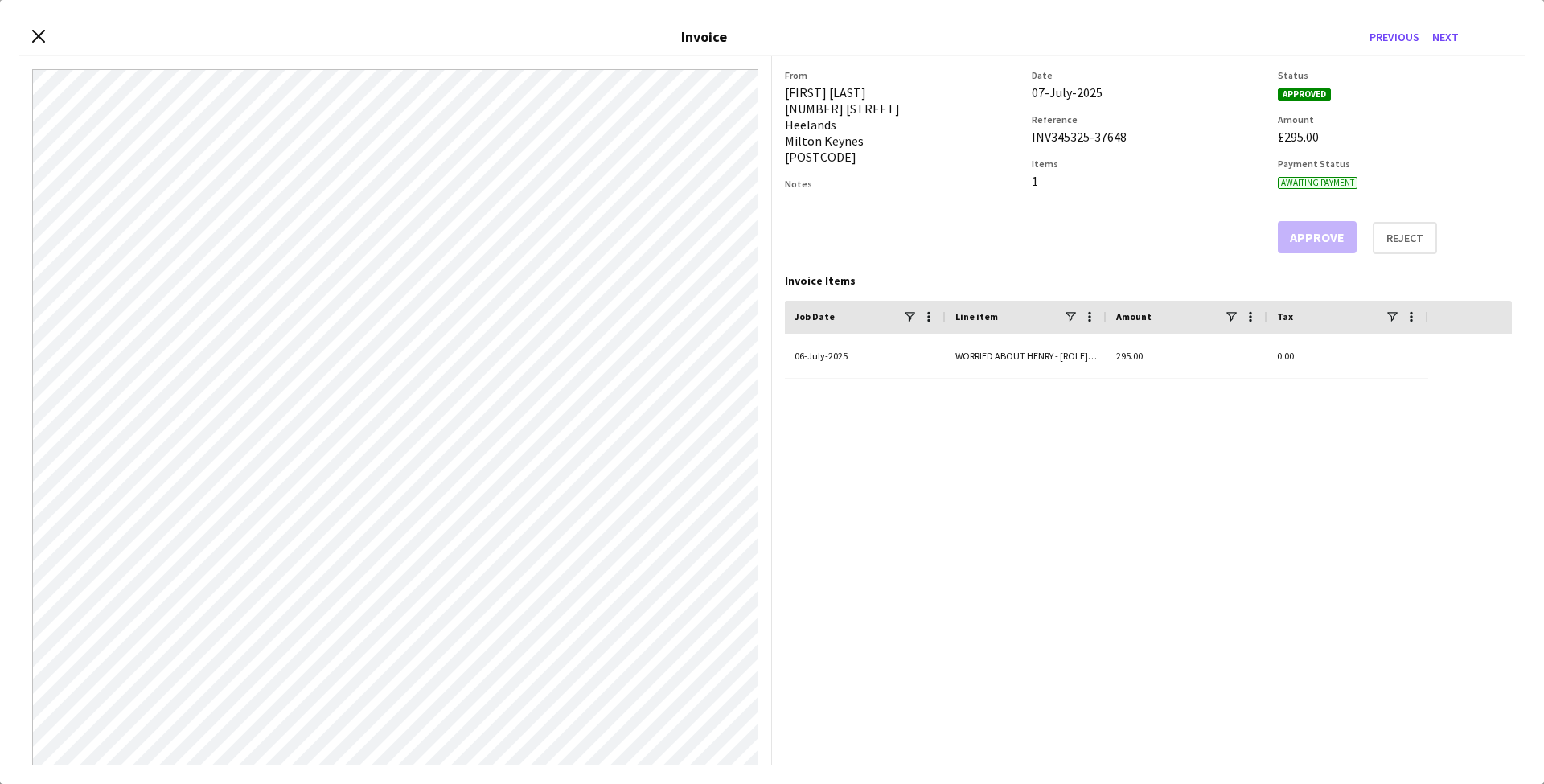 drag, startPoint x: 1134, startPoint y: 137, endPoint x: 1027, endPoint y: 141, distance: 107.07474 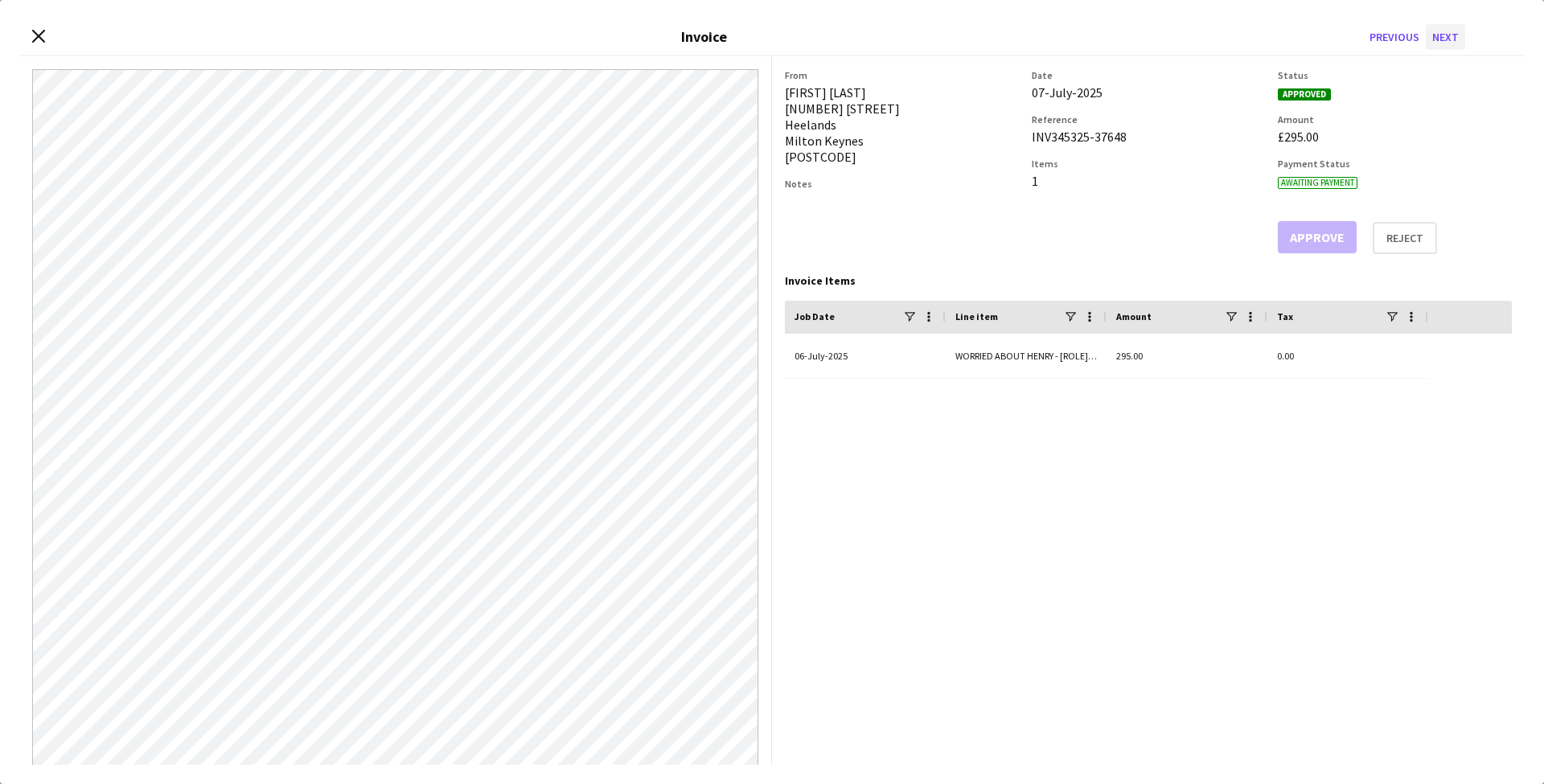 click on "Next" at bounding box center (1445, 37) 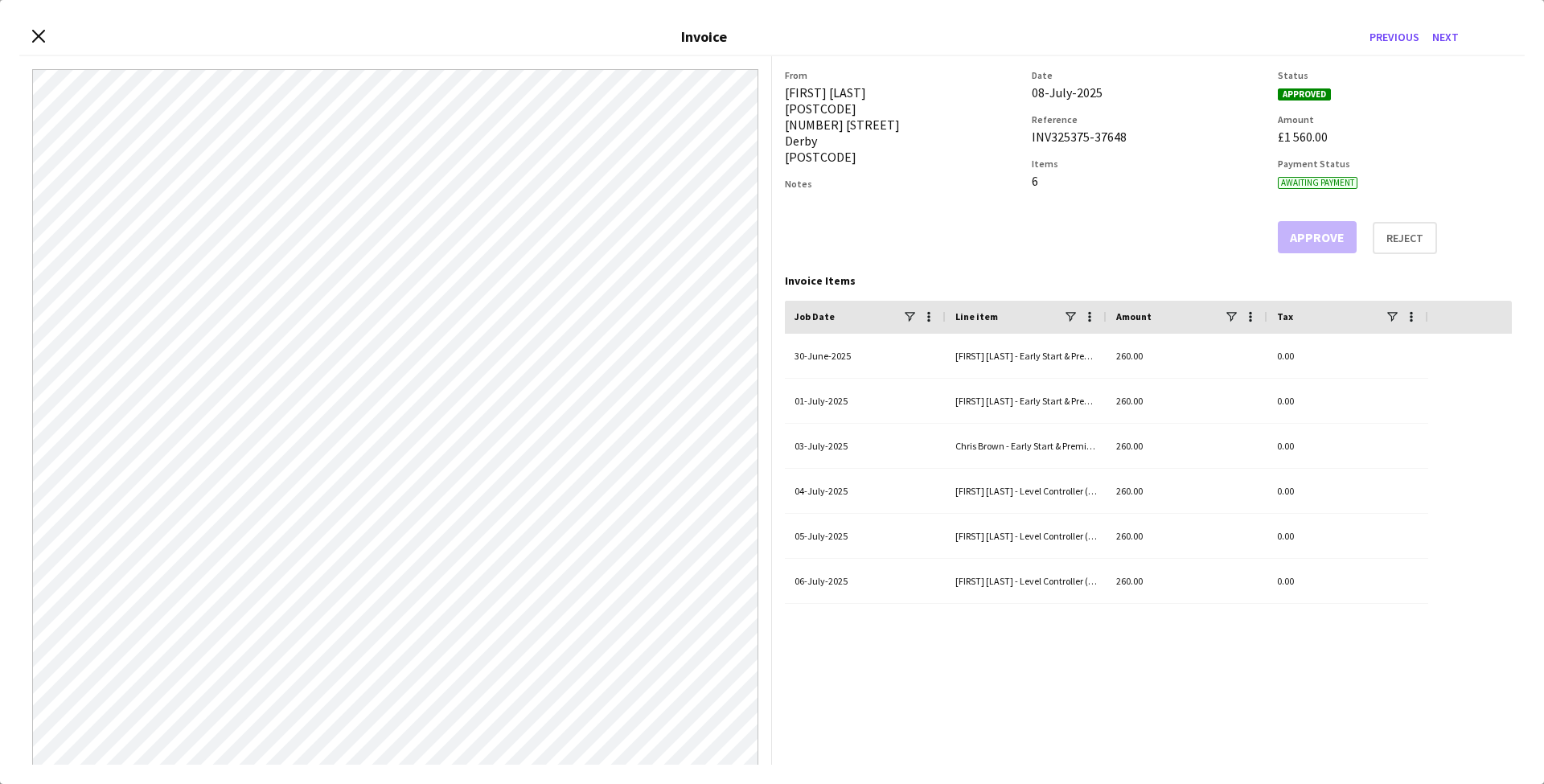 drag, startPoint x: 1131, startPoint y: 139, endPoint x: 1029, endPoint y: 138, distance: 102.0049 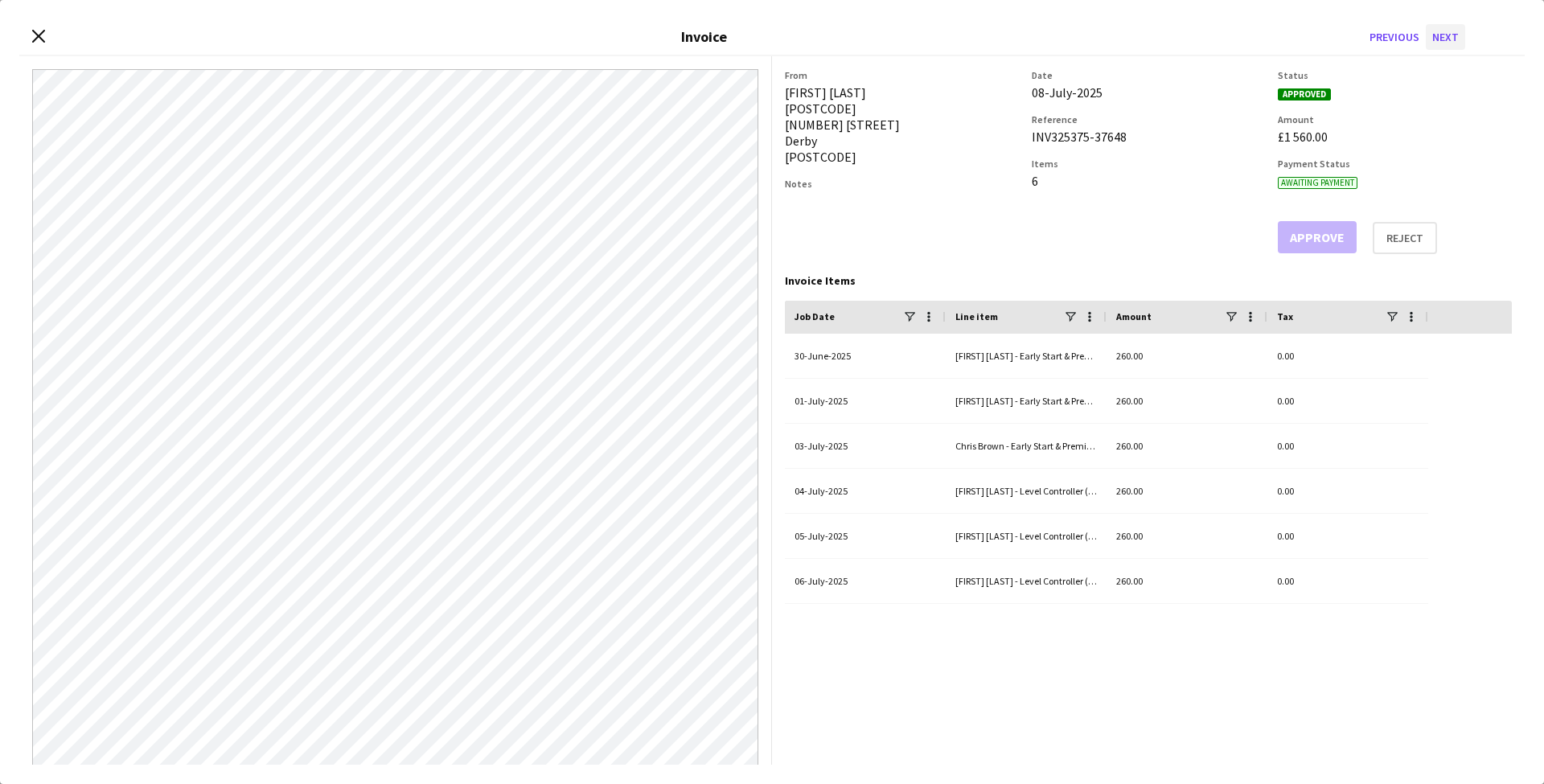 click on "Next" at bounding box center [1445, 37] 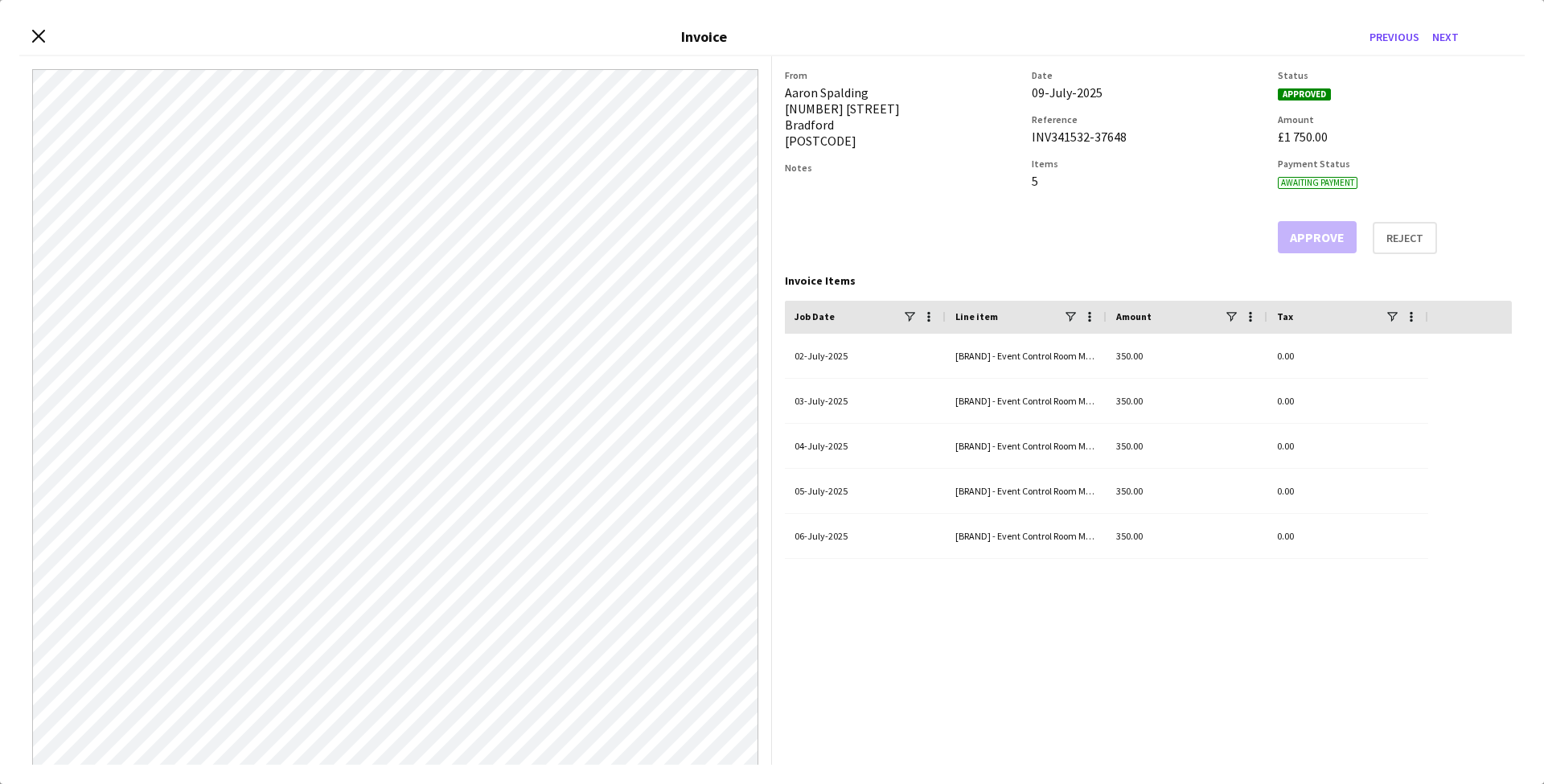 drag, startPoint x: 1131, startPoint y: 137, endPoint x: 1028, endPoint y: 142, distance: 103.12129 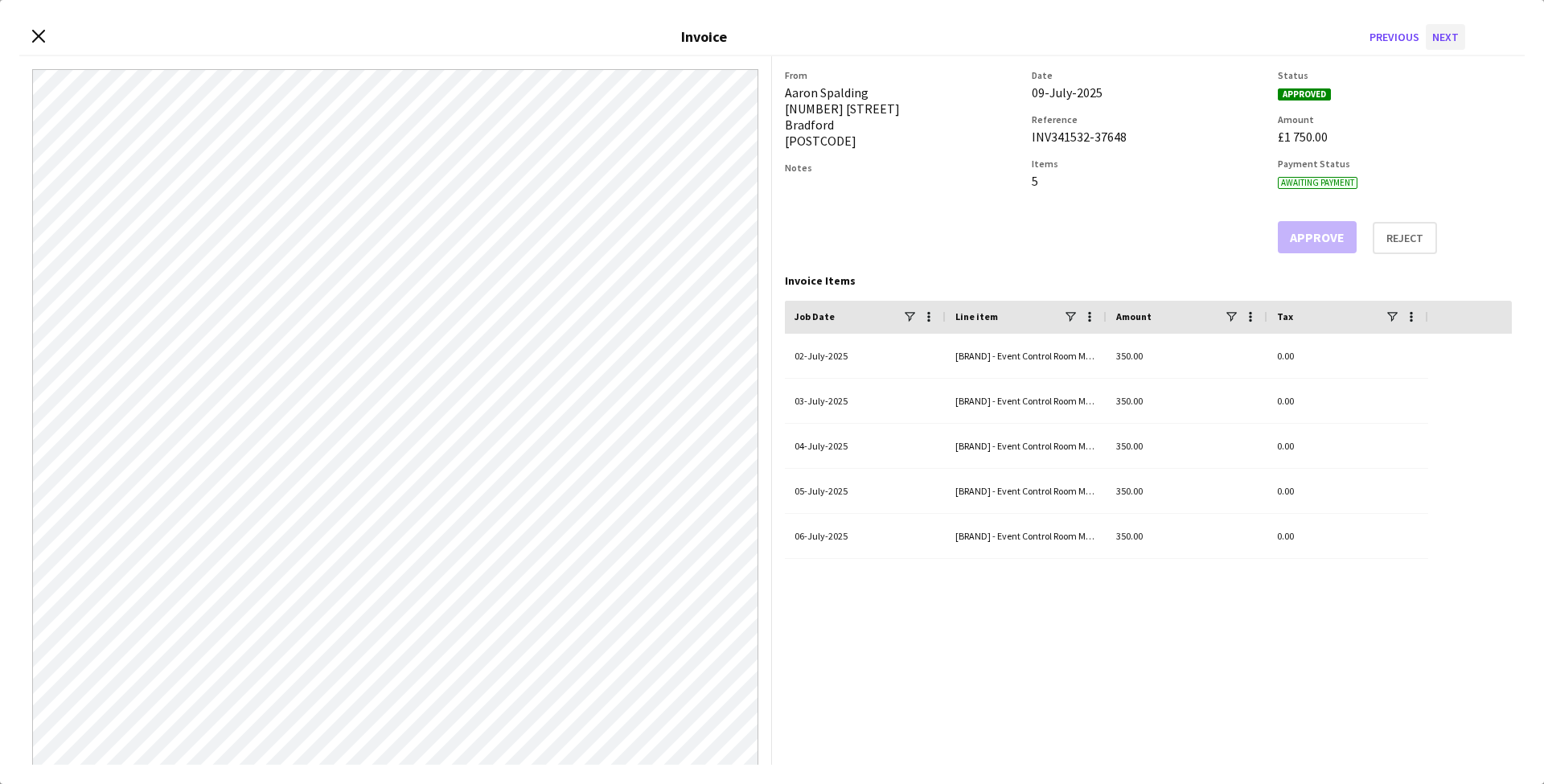 click on "Next" at bounding box center (1445, 37) 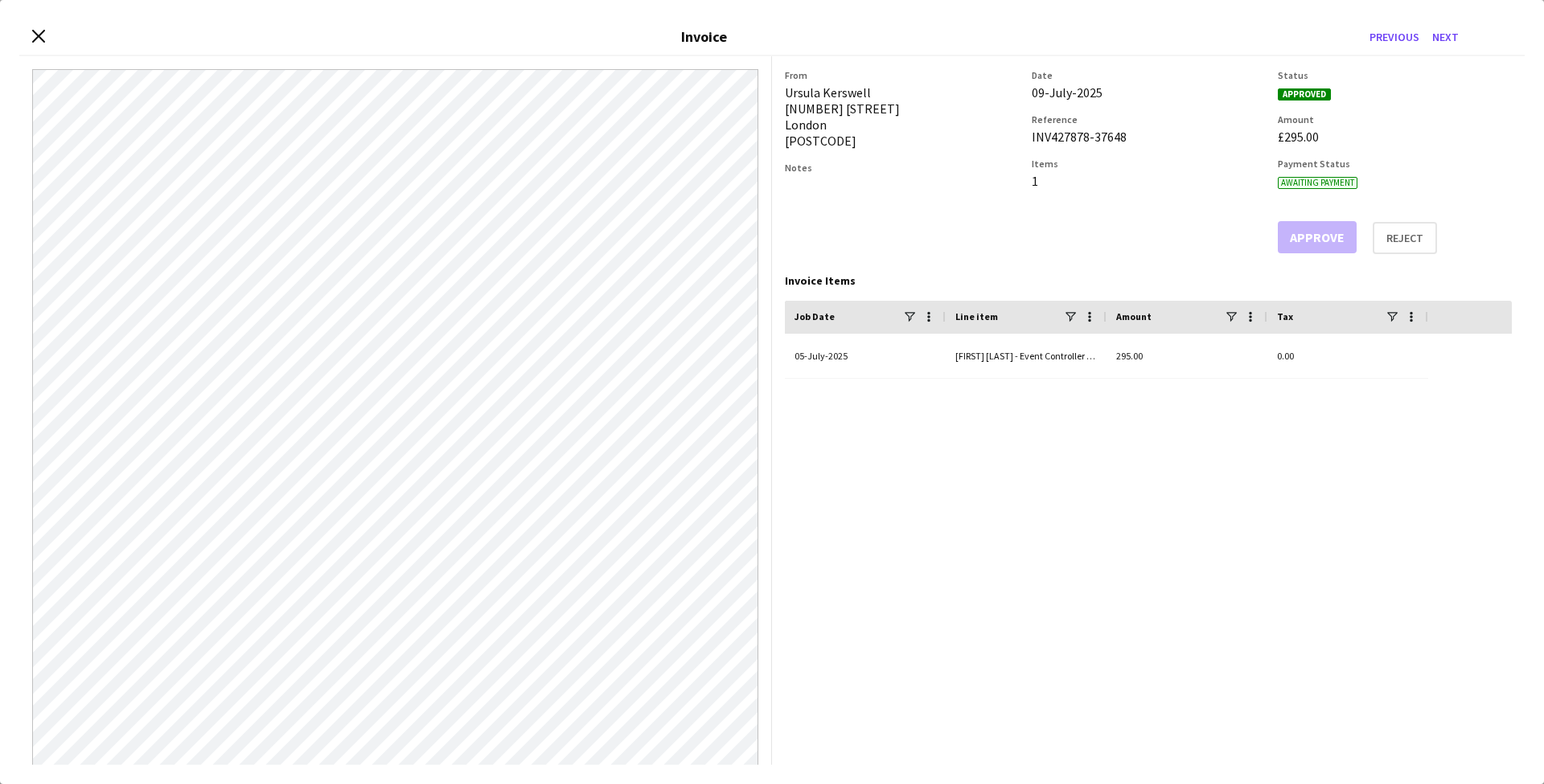 drag, startPoint x: 1129, startPoint y: 133, endPoint x: 1026, endPoint y: 142, distance: 103.39246 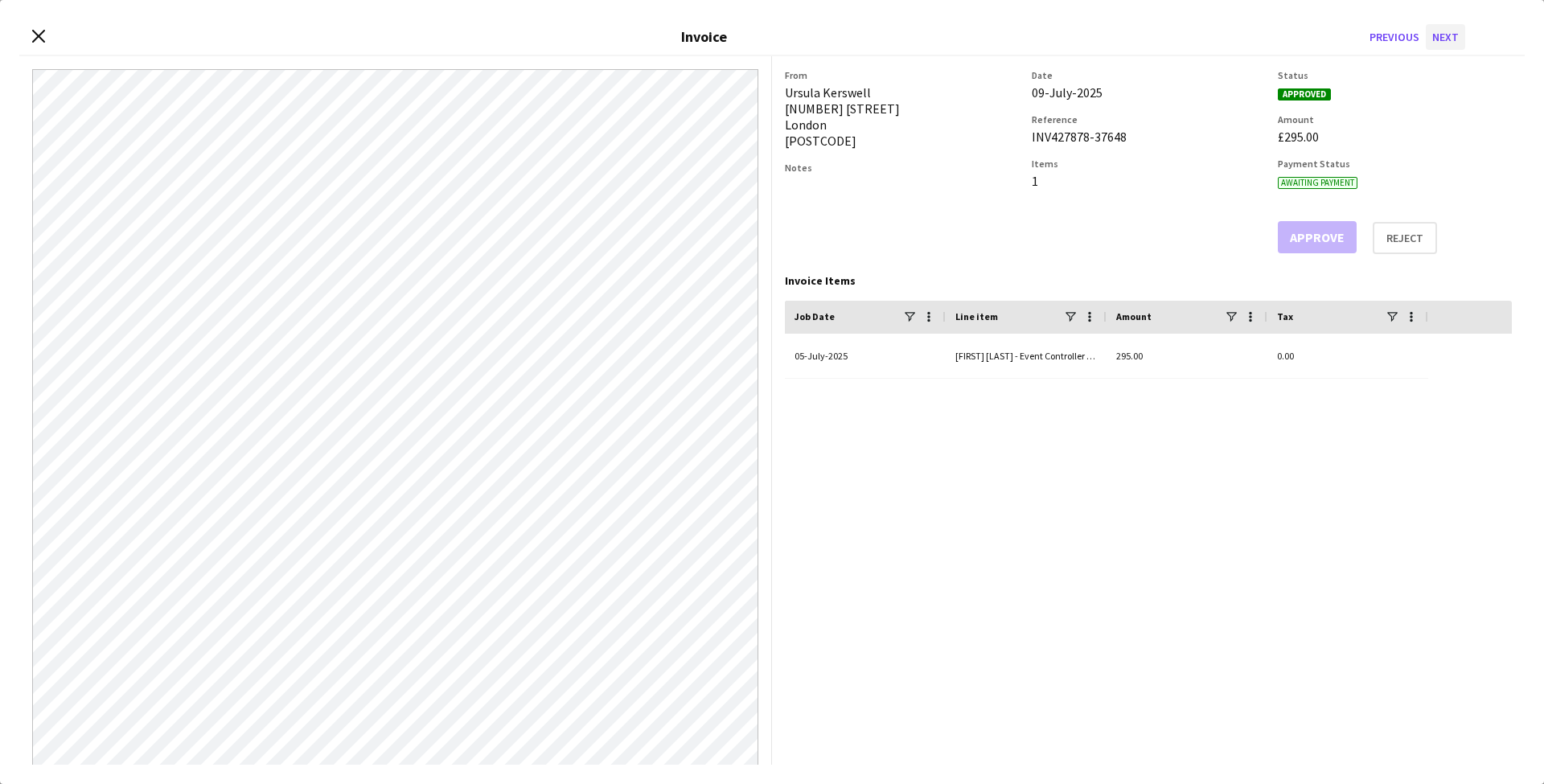 click on "Next" at bounding box center [1445, 37] 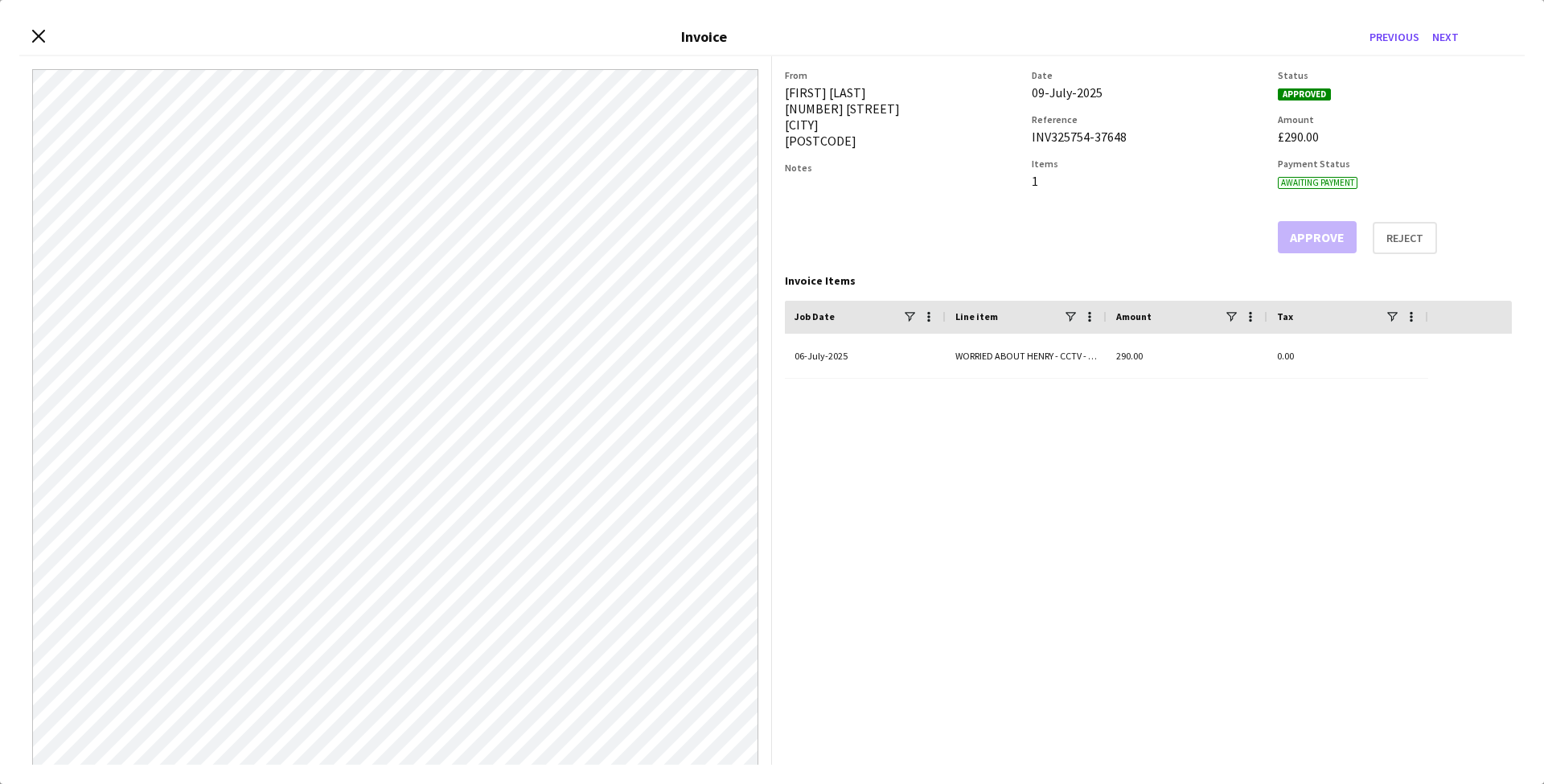 drag, startPoint x: 1131, startPoint y: 138, endPoint x: 1033, endPoint y: 144, distance: 98.1835 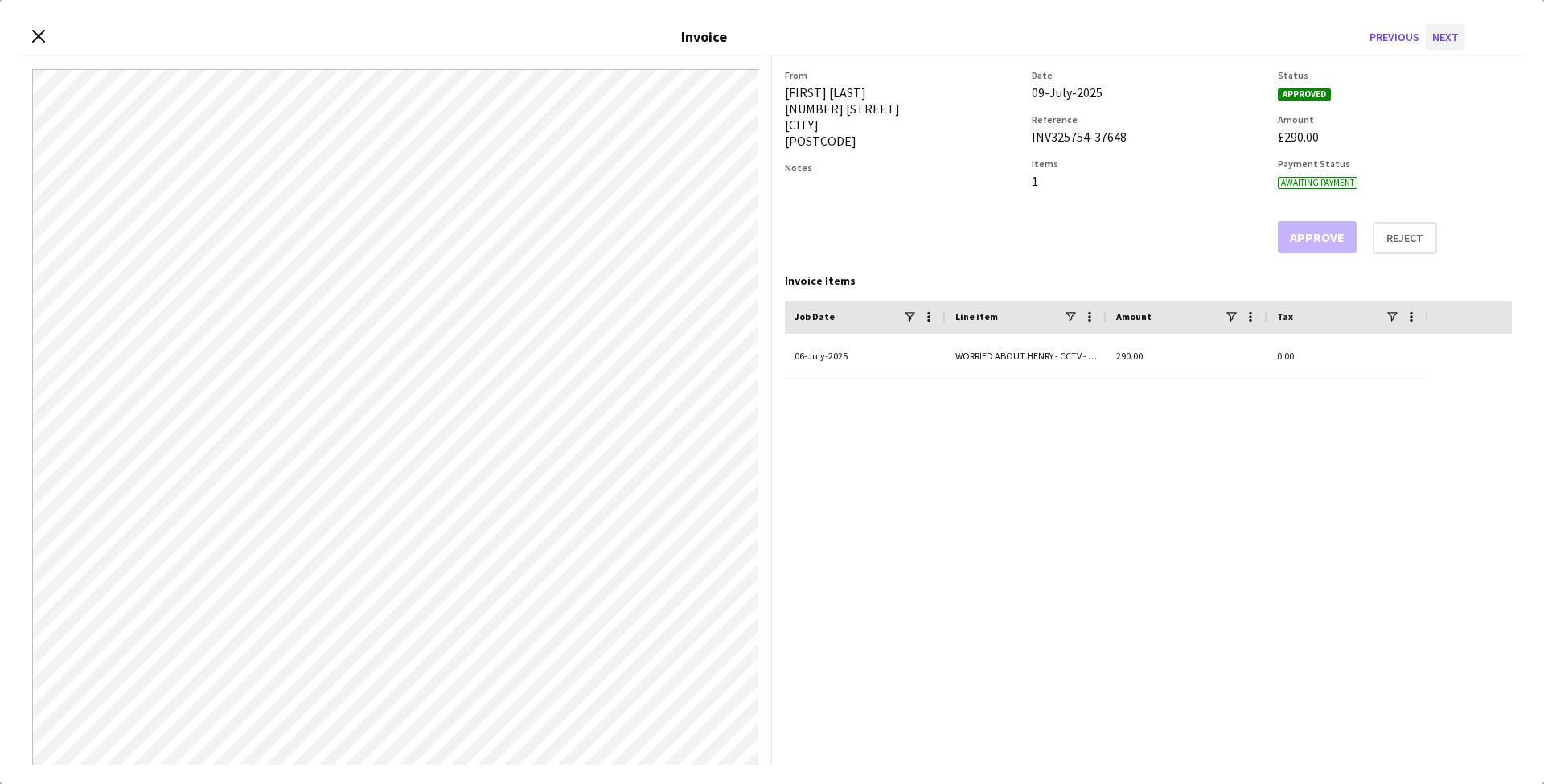 click on "Next" at bounding box center (1445, 37) 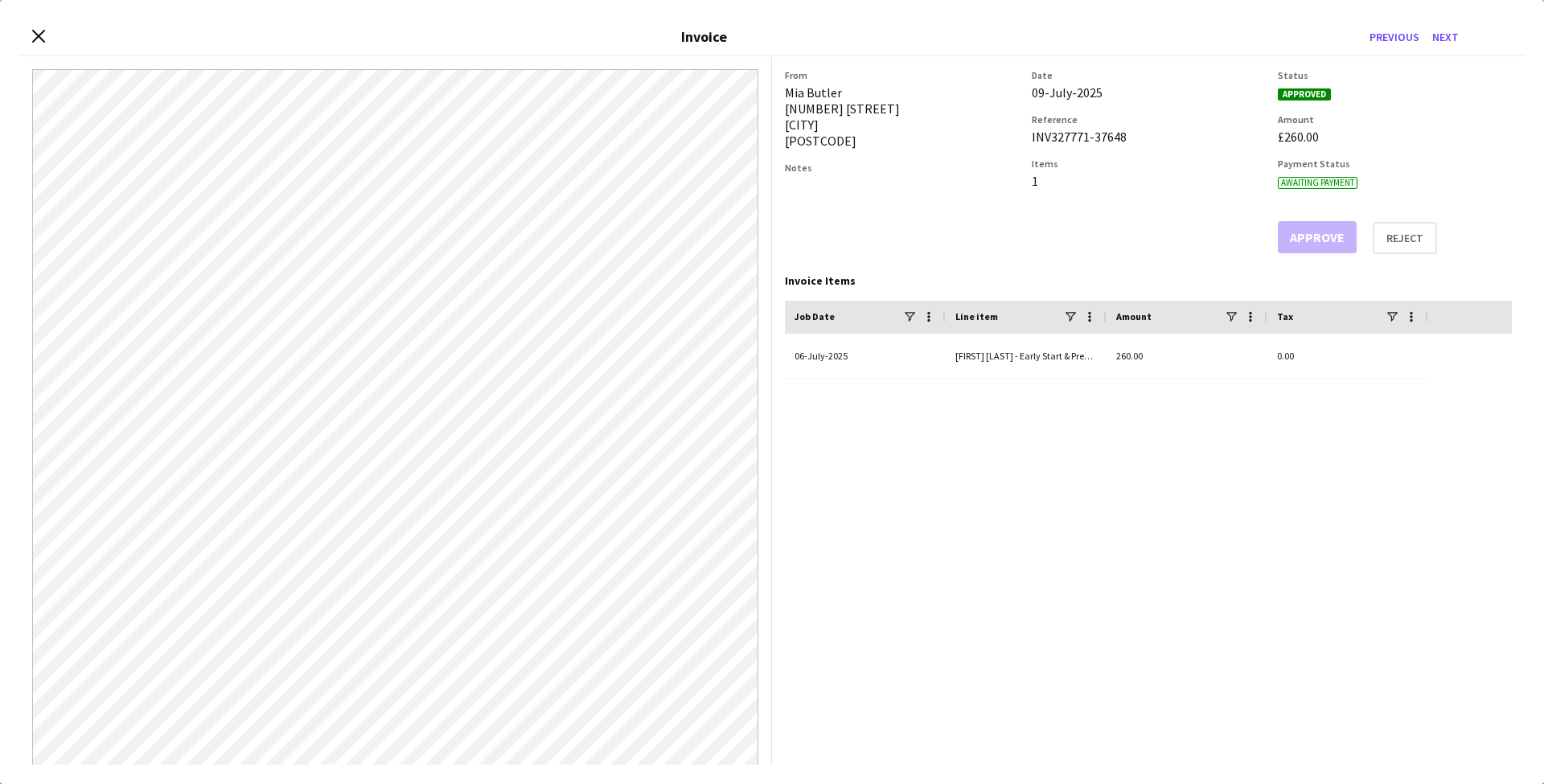 drag, startPoint x: 1132, startPoint y: 139, endPoint x: 1033, endPoint y: 140, distance: 99.00505 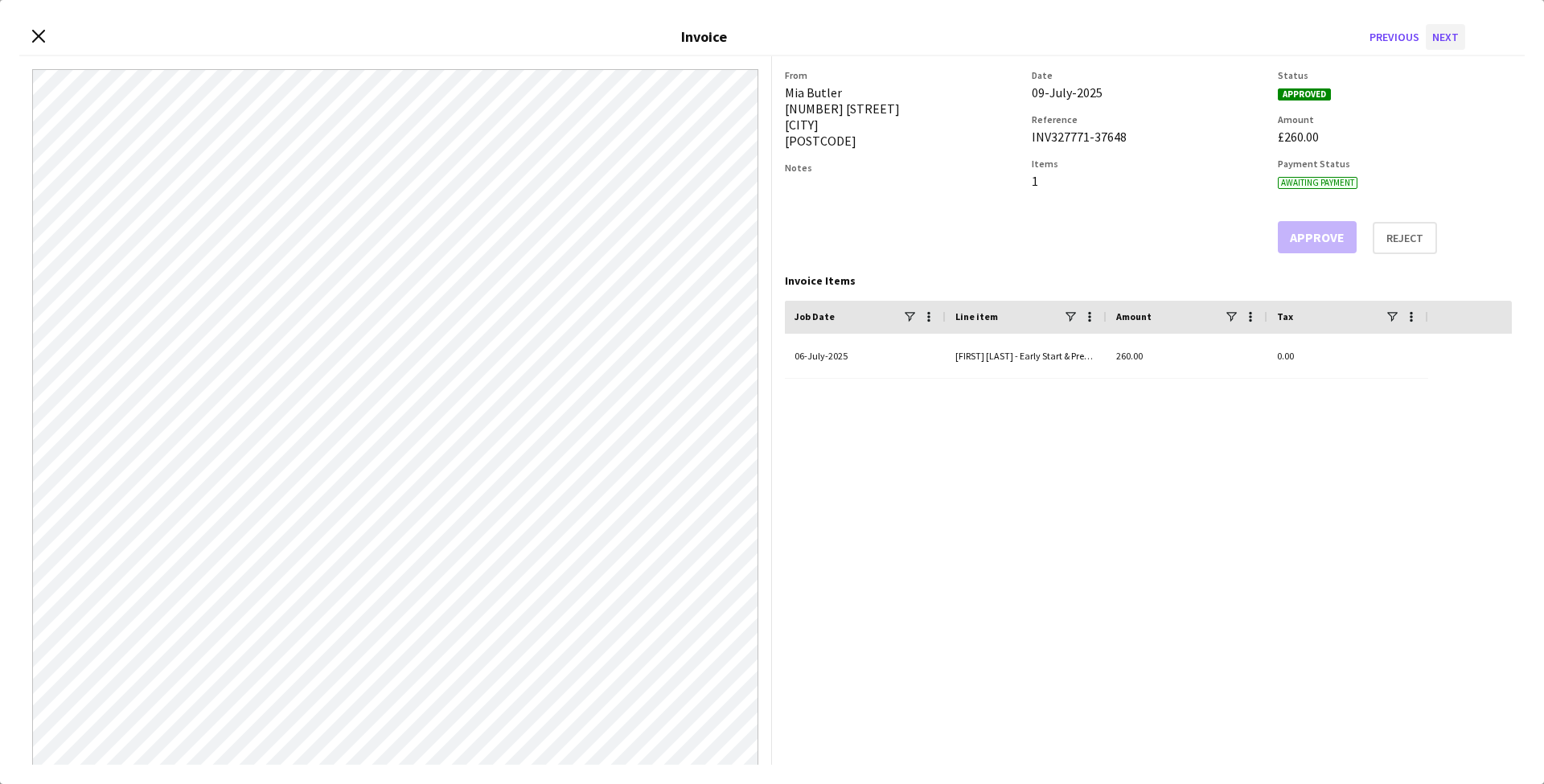 click on "Next" at bounding box center (1445, 37) 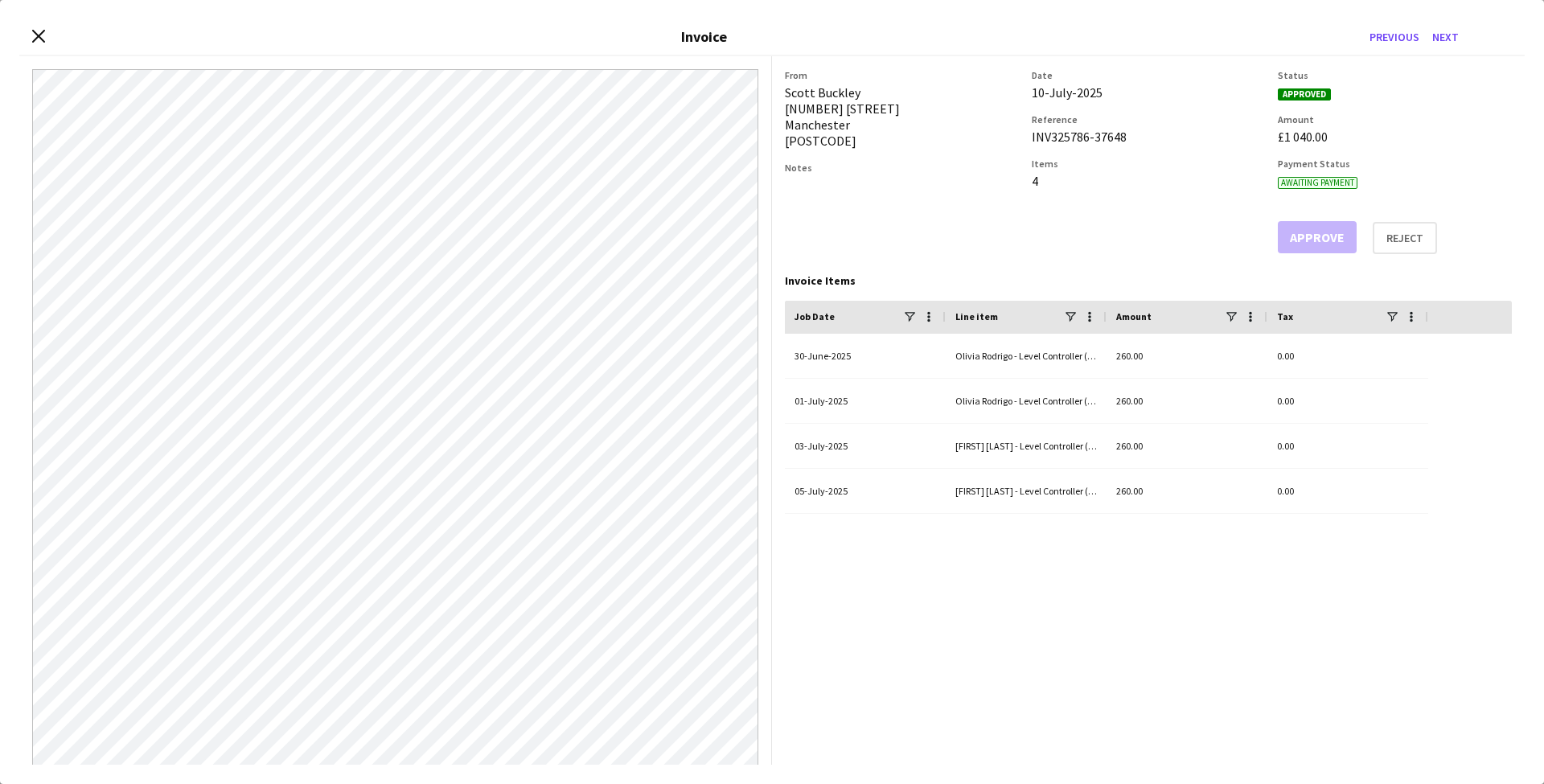click on "Close invoice dialog
Invoice   Previous   Next" at bounding box center (772, 38) 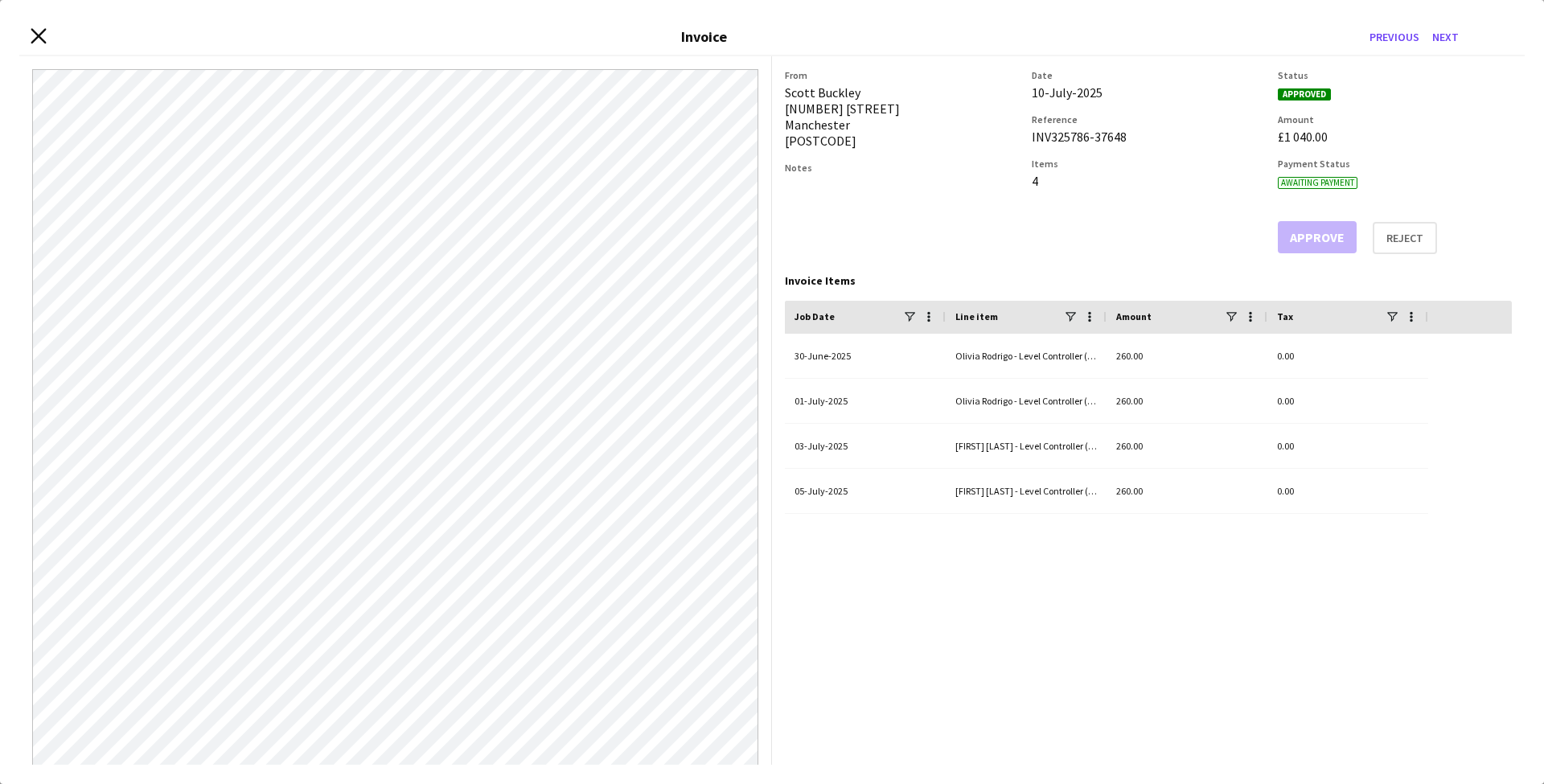 click on "Close invoice dialog" 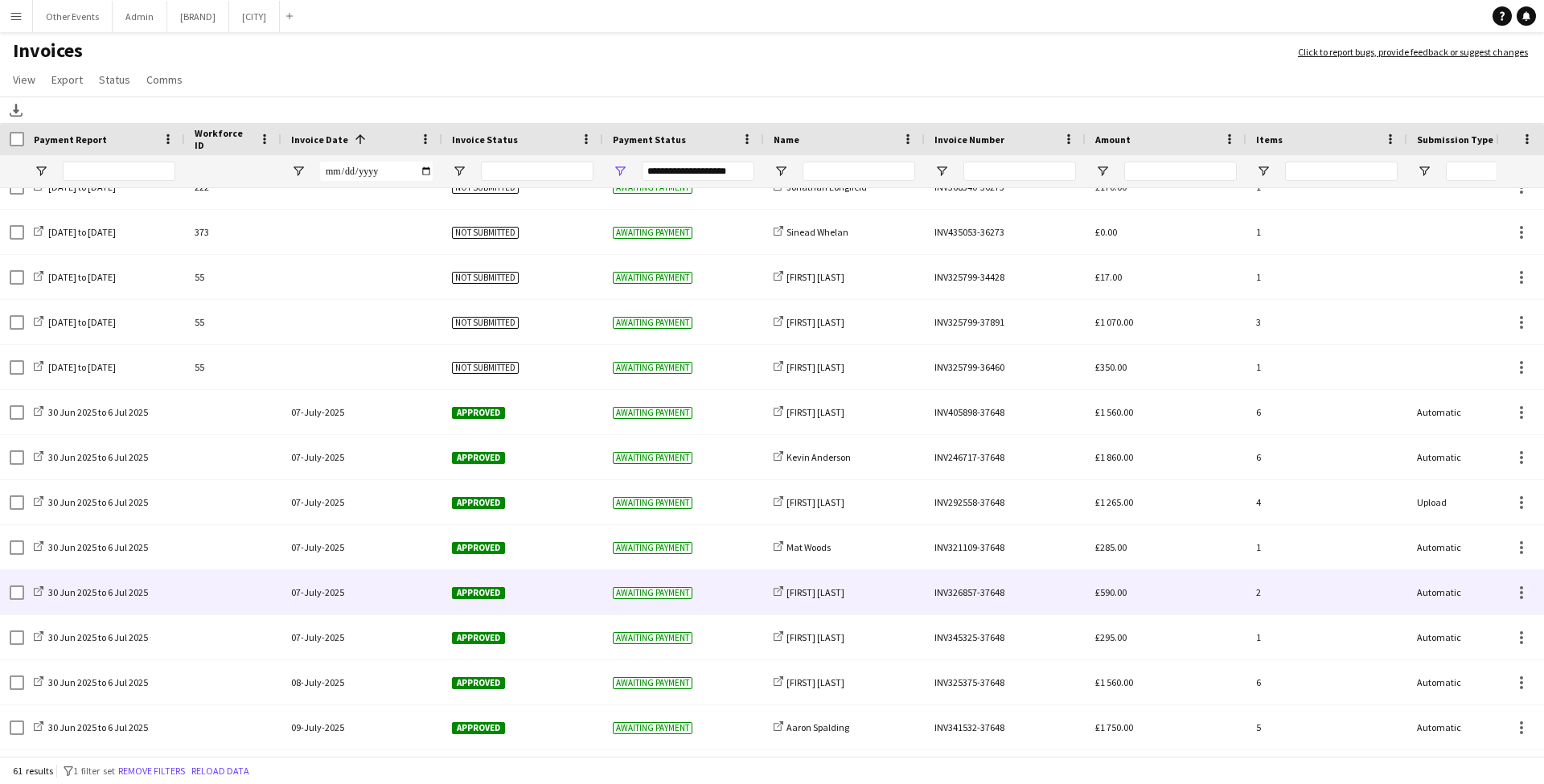 scroll, scrollTop: 411, scrollLeft: 0, axis: vertical 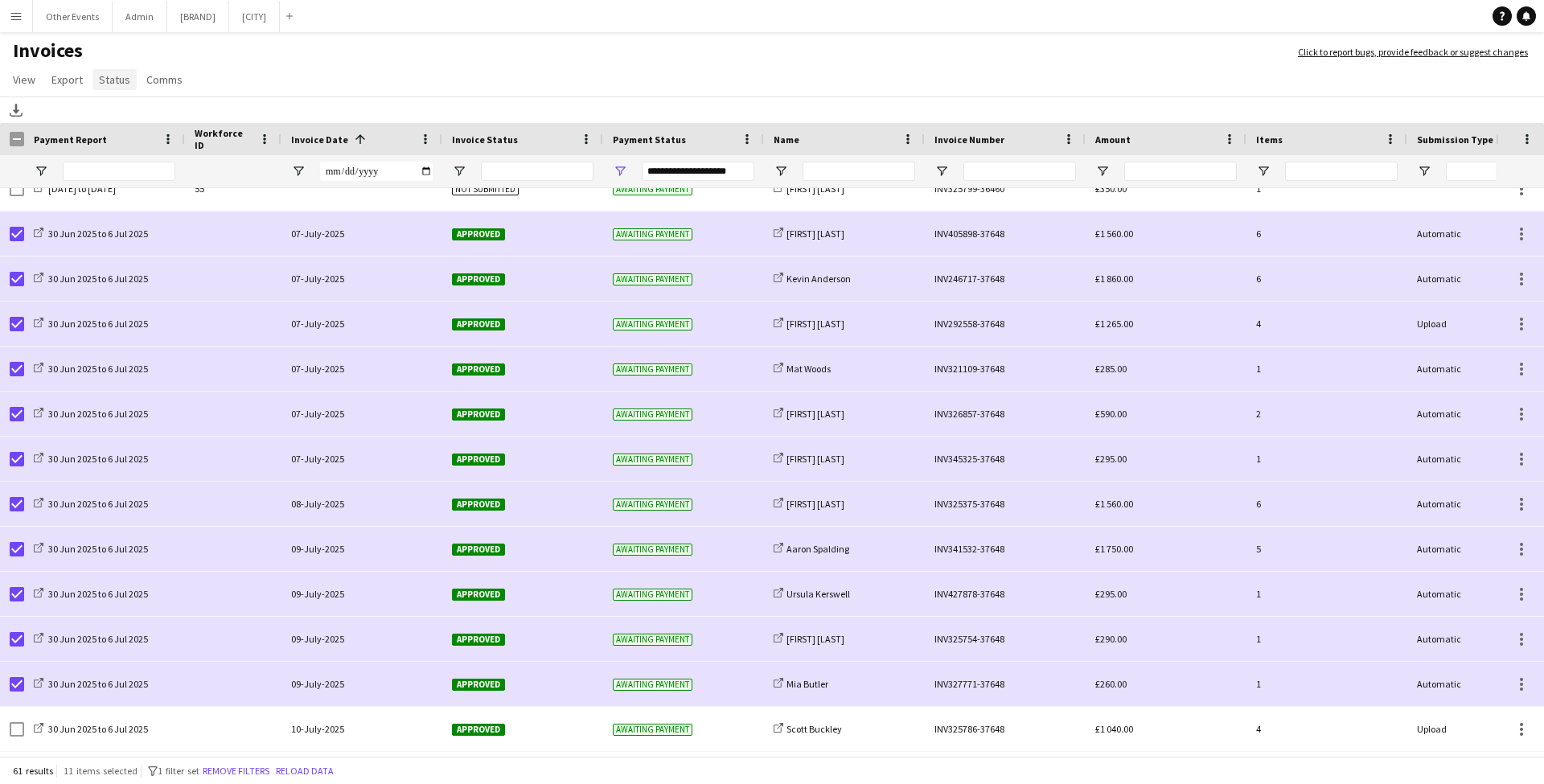 click on "Status" 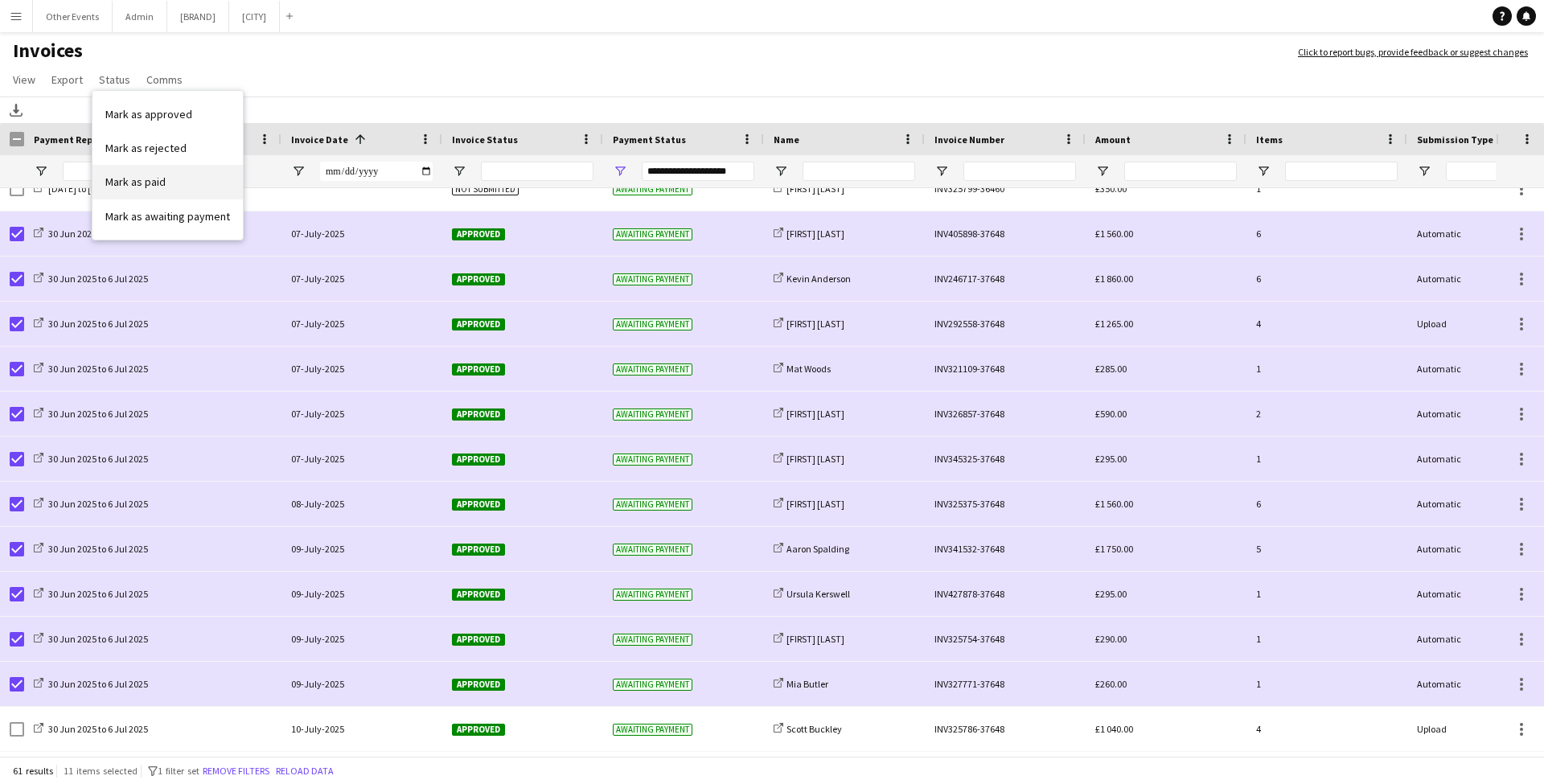 click on "Mark as paid" at bounding box center [167, 182] 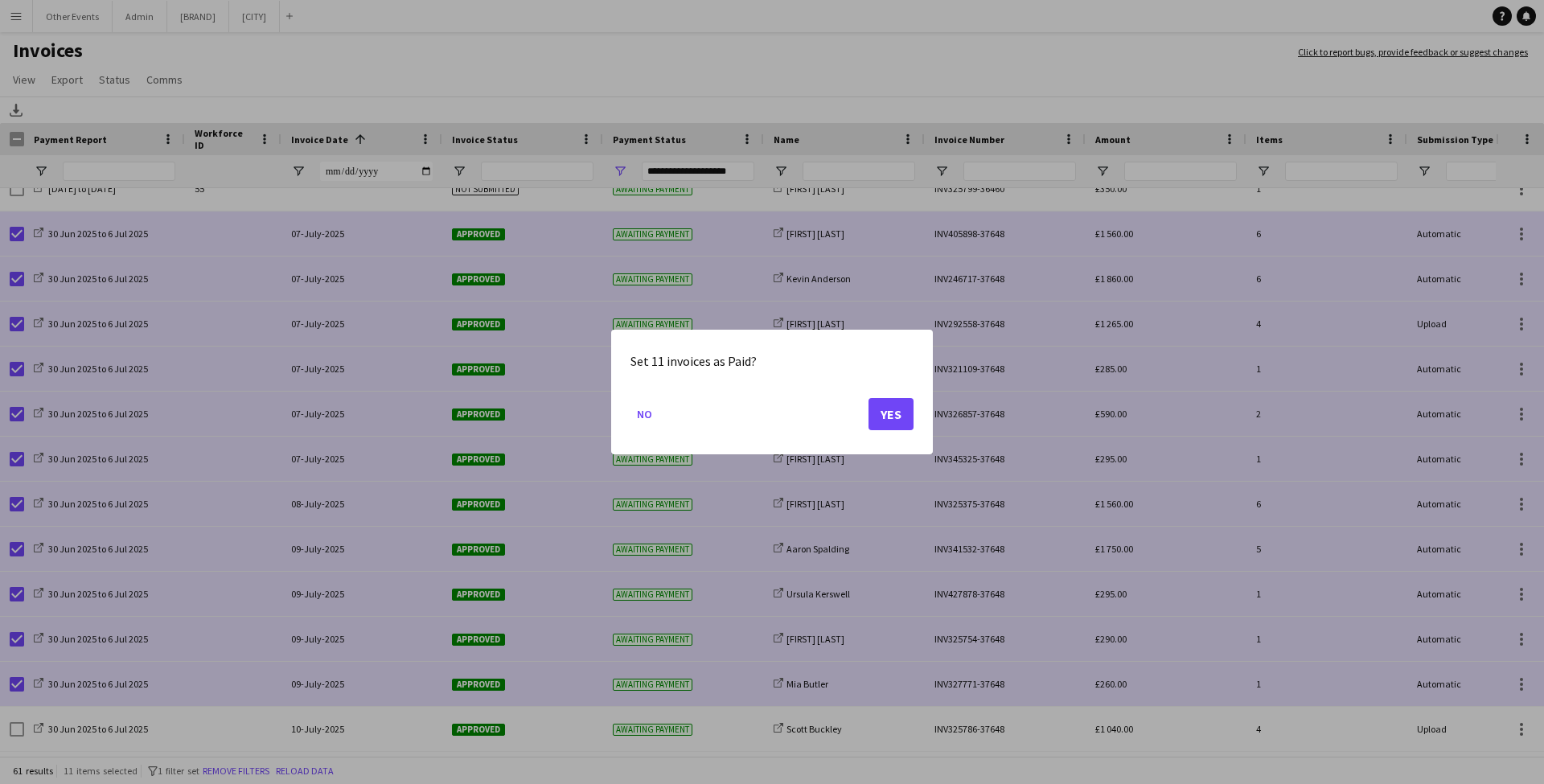 click on "Yes" 